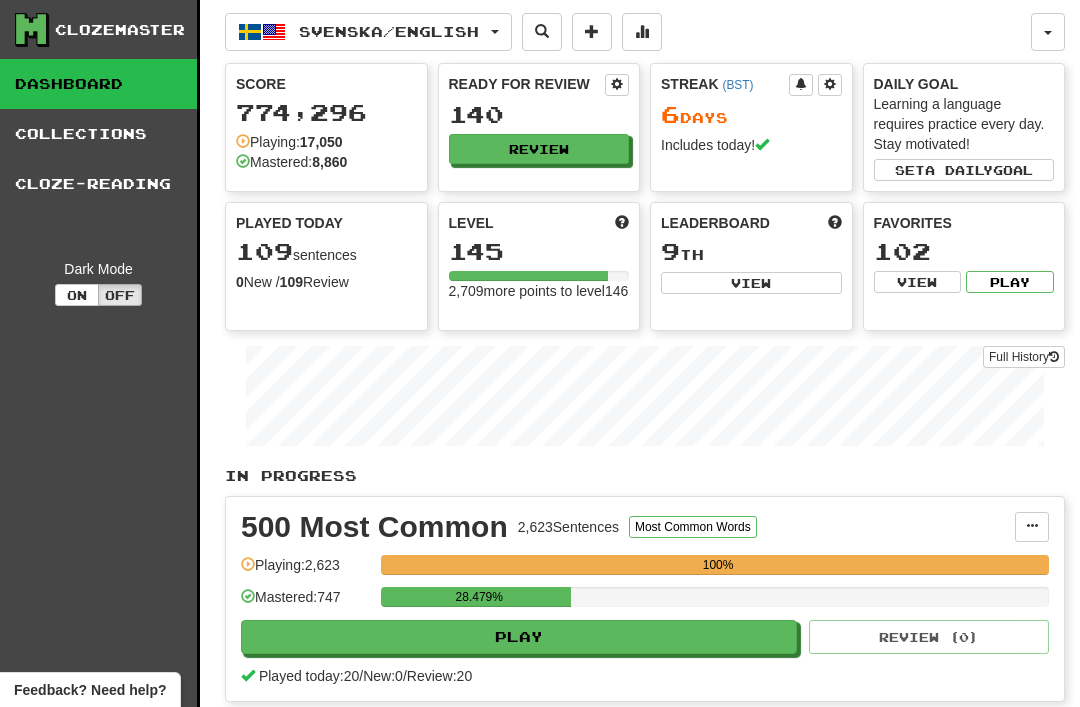 scroll, scrollTop: 0, scrollLeft: 0, axis: both 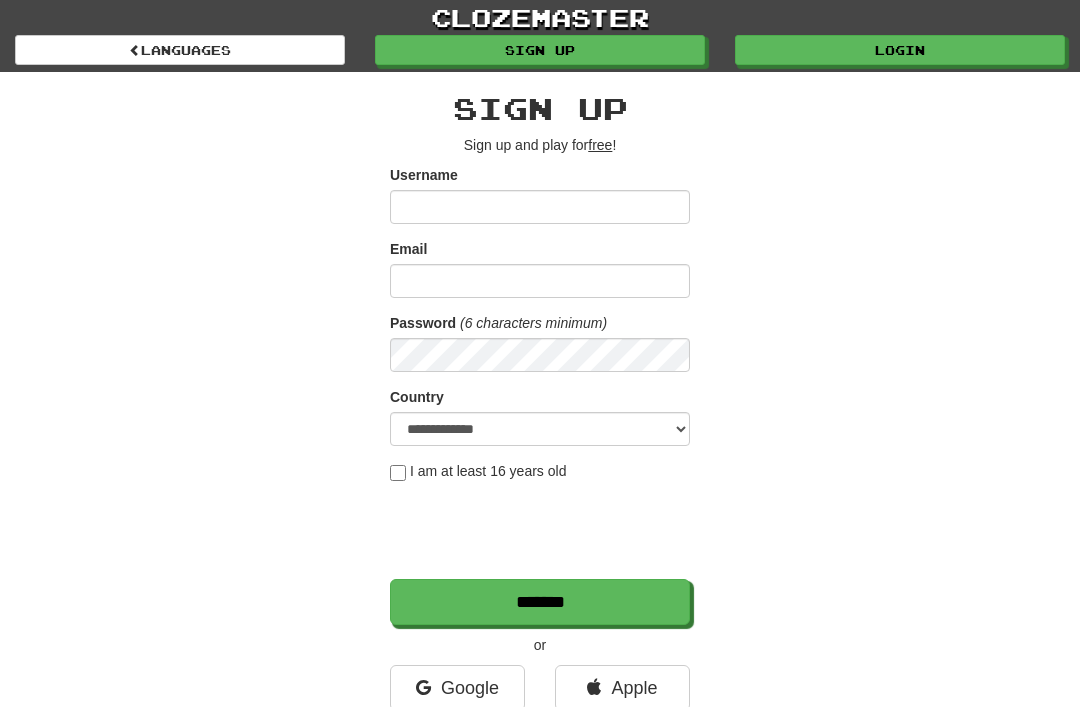 click on "Login" at bounding box center [900, 50] 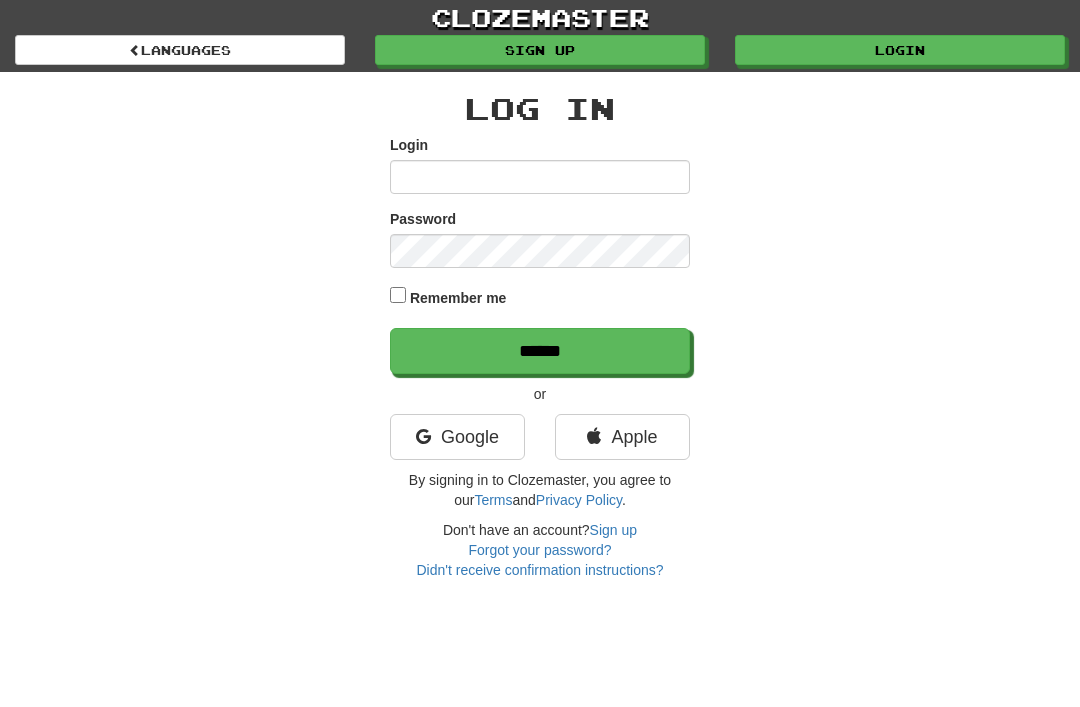 scroll, scrollTop: 0, scrollLeft: 0, axis: both 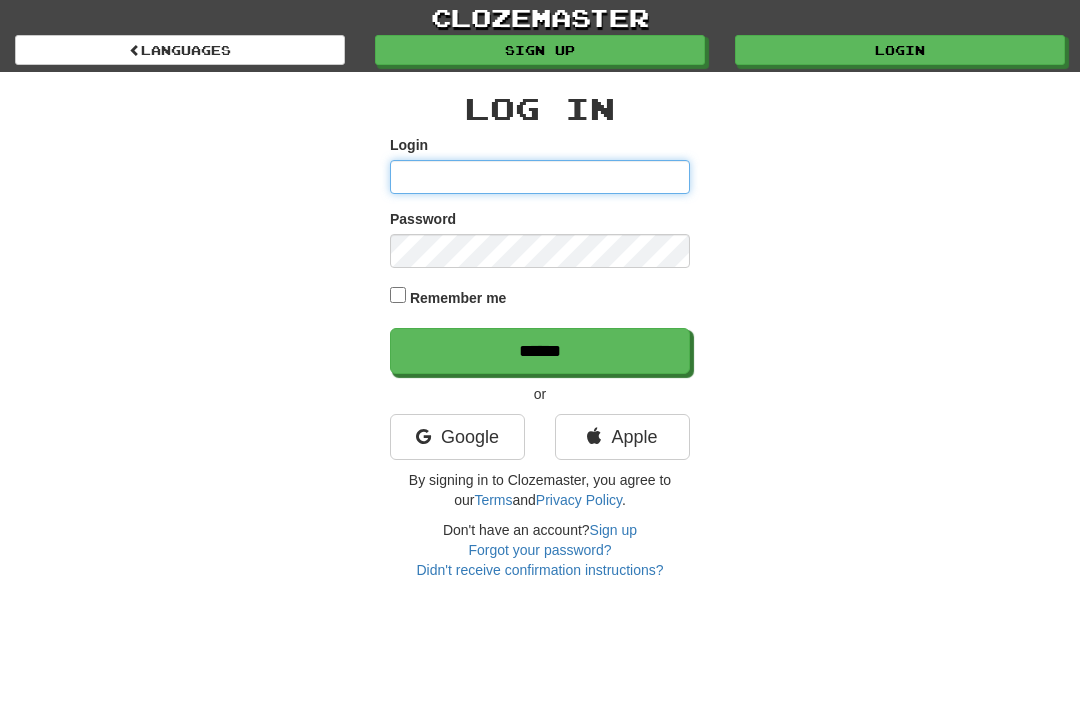 type on "********" 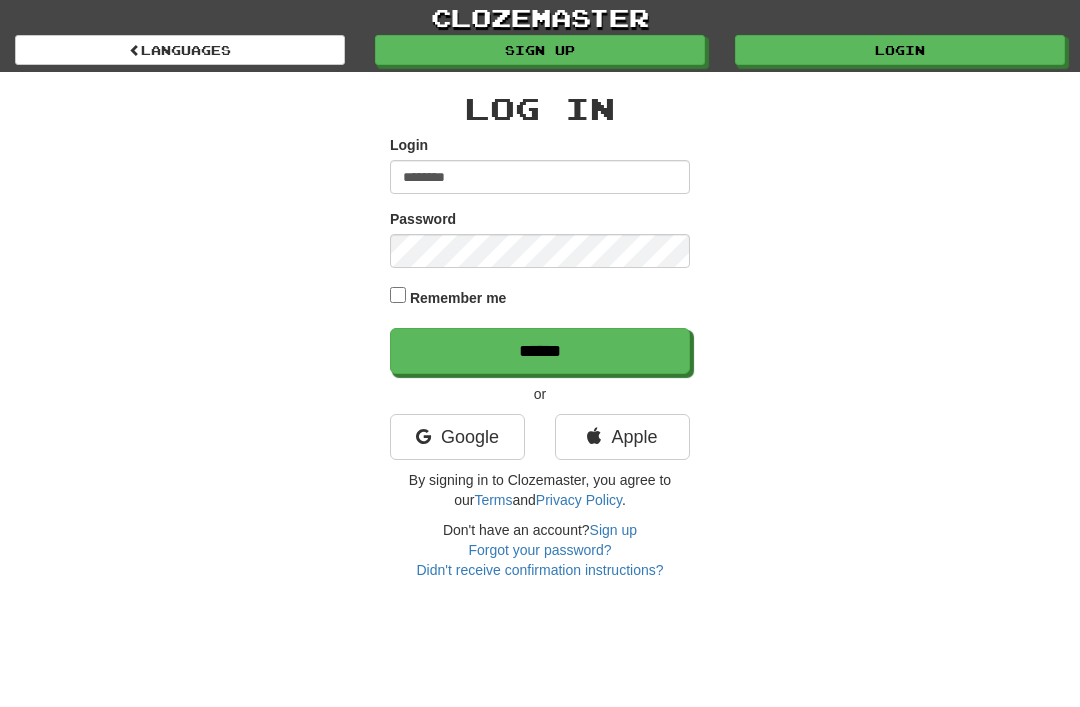 click on "******" at bounding box center [540, 351] 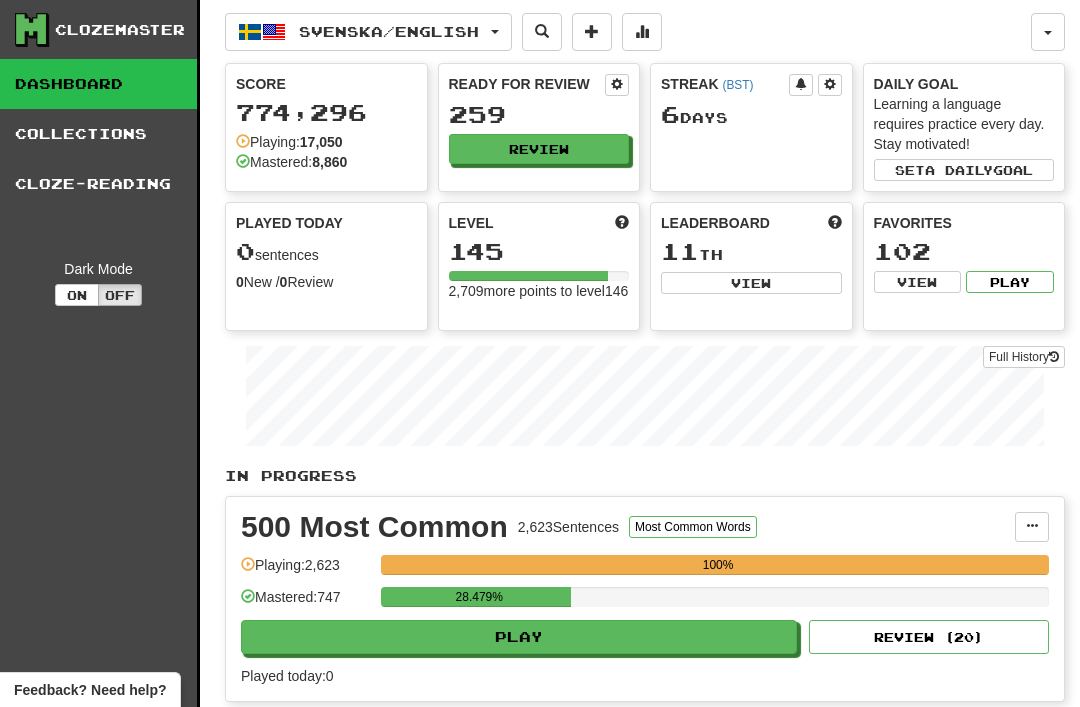 scroll, scrollTop: 0, scrollLeft: 0, axis: both 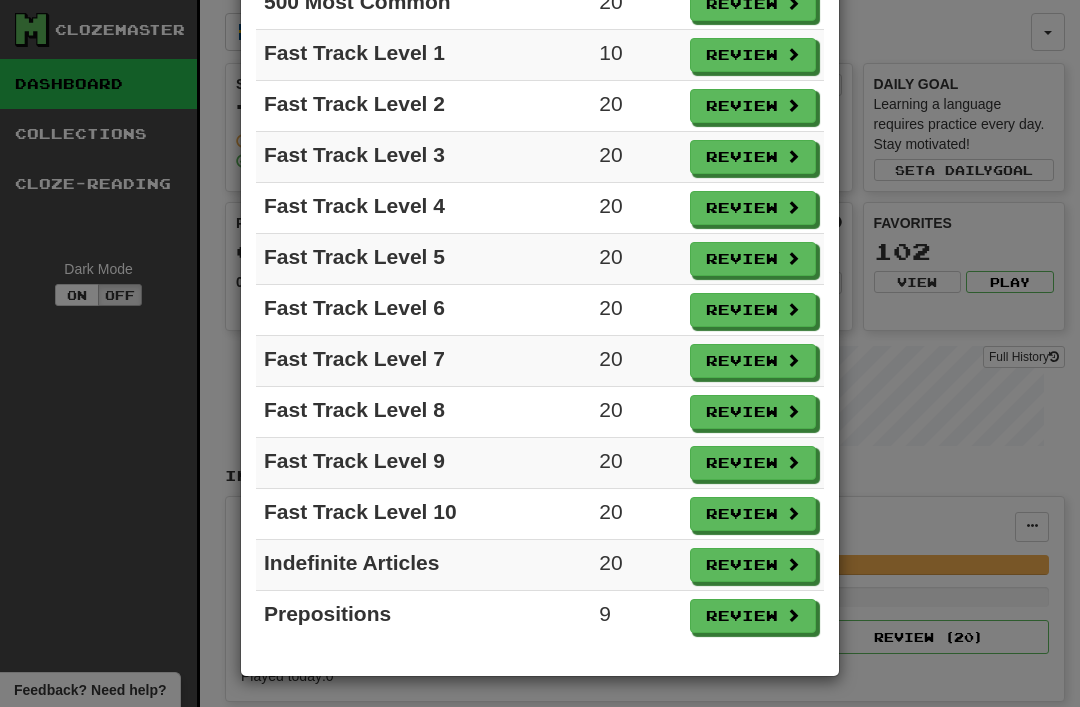 click on "Review" at bounding box center (753, 616) 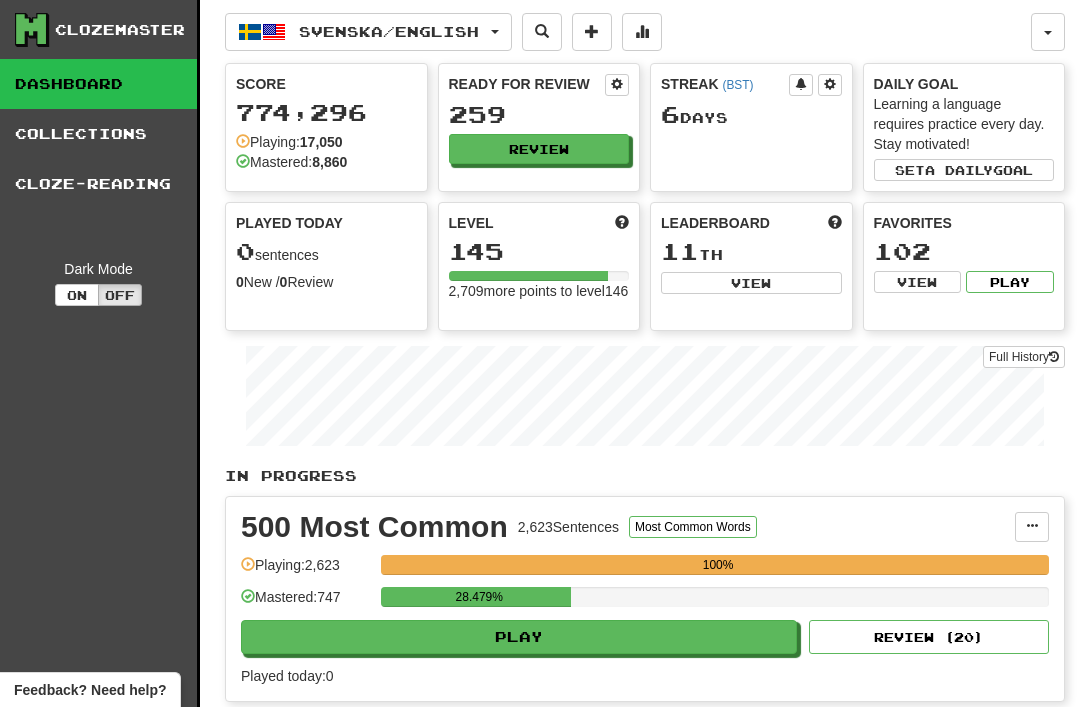 select on "**" 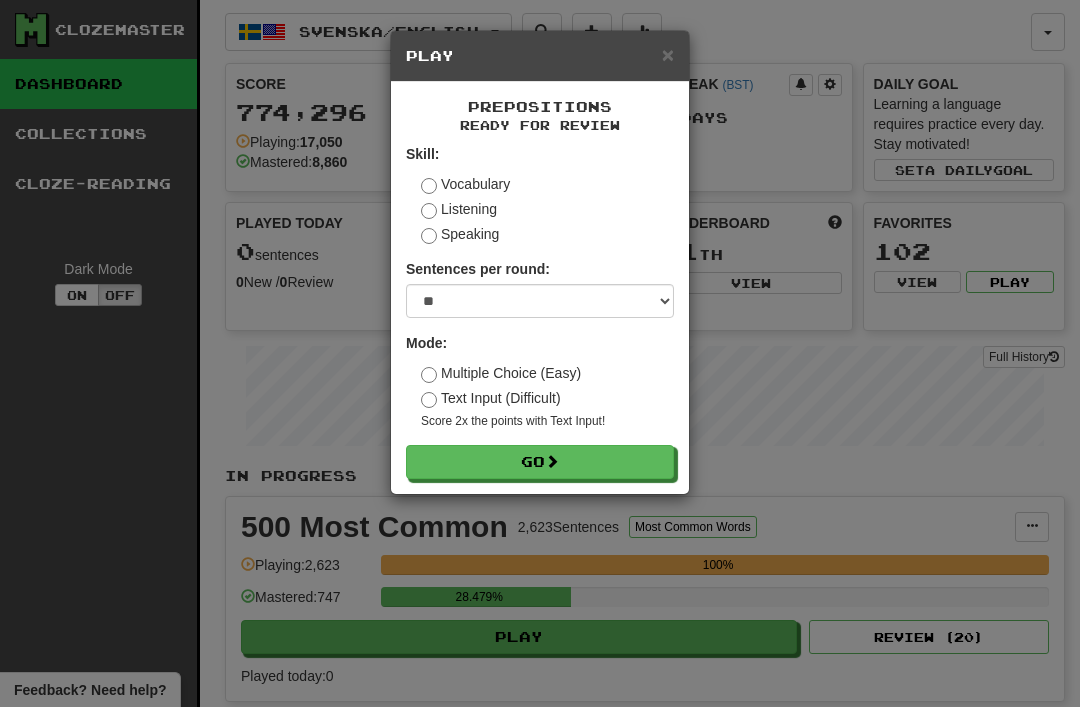 click on "Go" at bounding box center (540, 462) 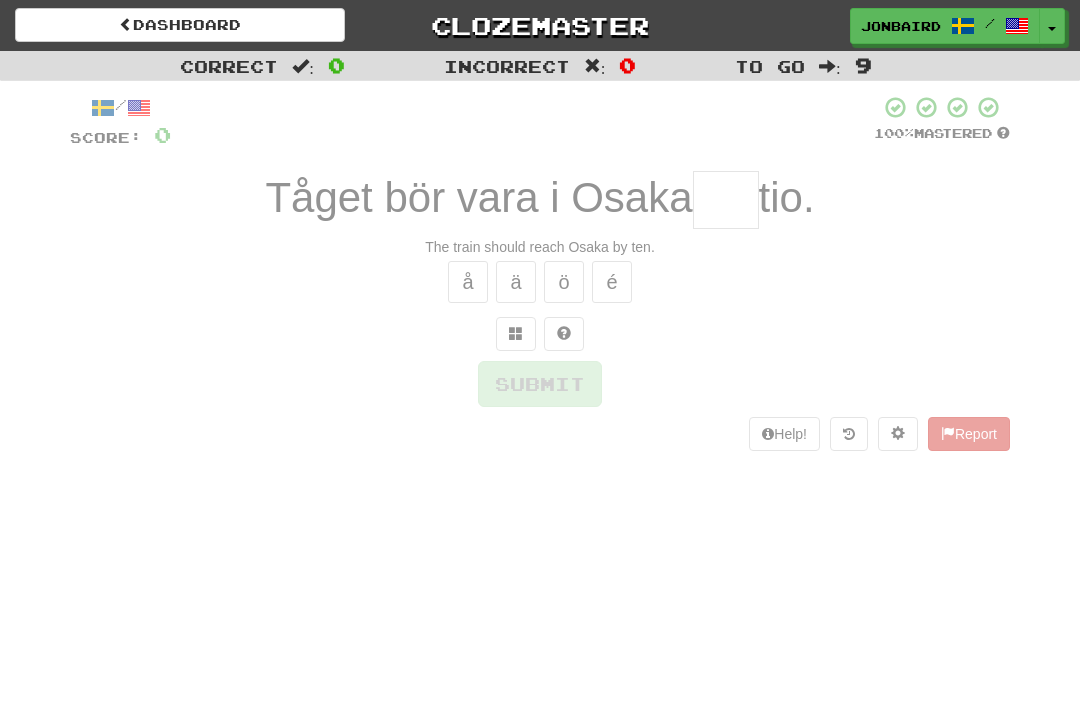 scroll, scrollTop: 0, scrollLeft: 0, axis: both 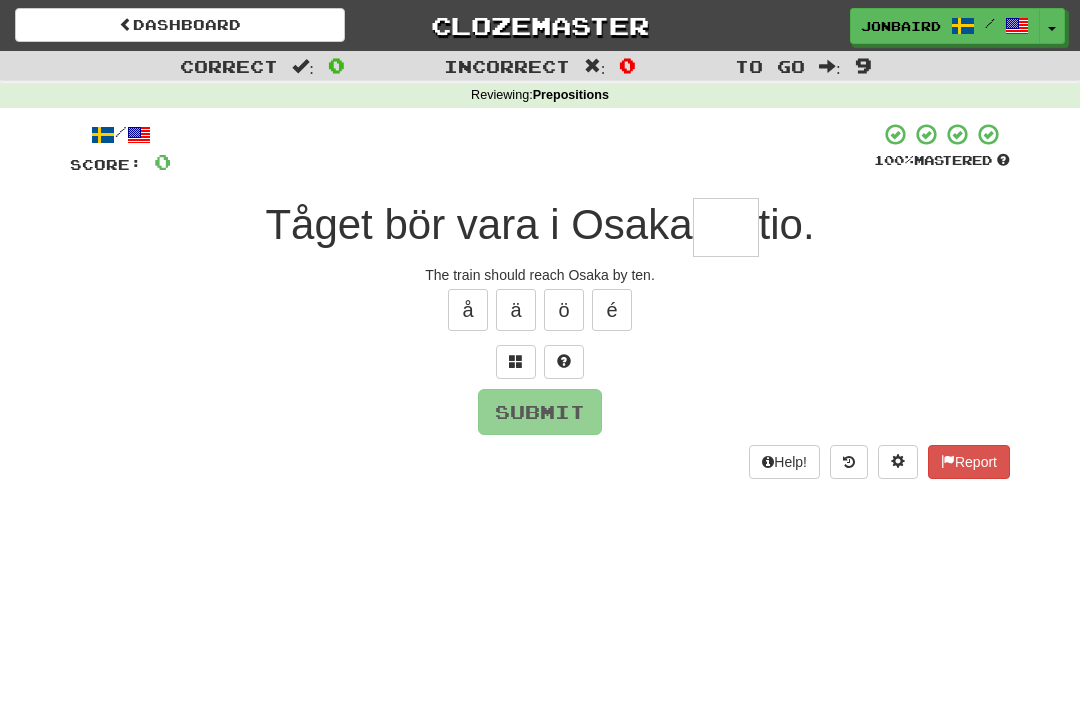 click at bounding box center (726, 227) 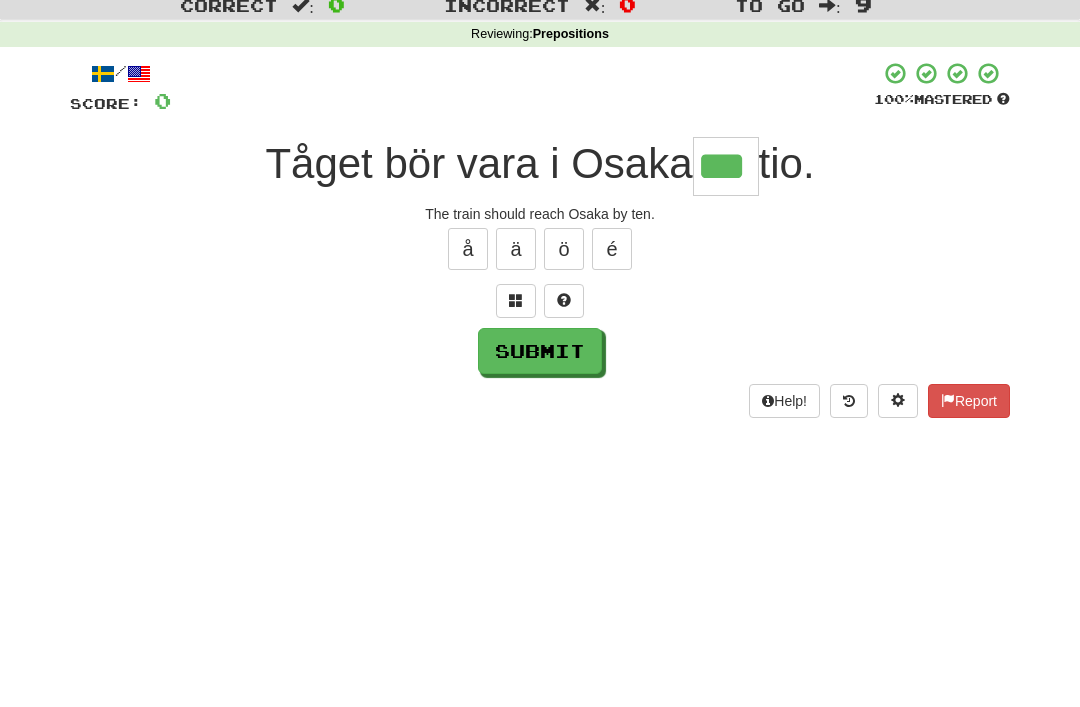 type on "***" 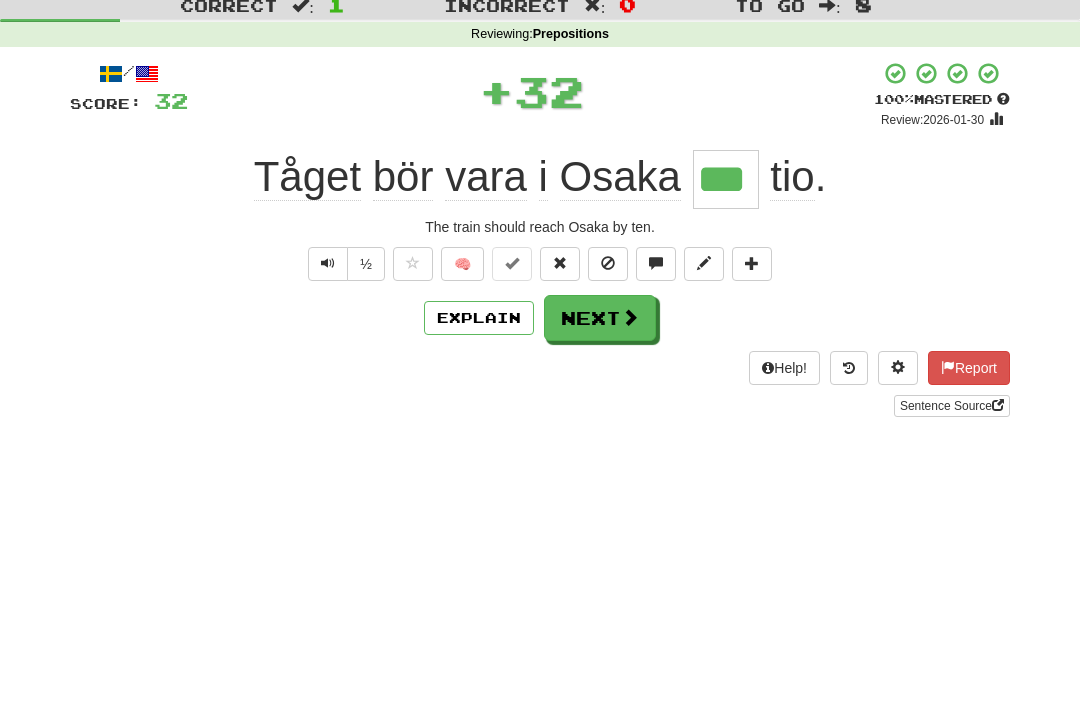 scroll, scrollTop: 61, scrollLeft: 0, axis: vertical 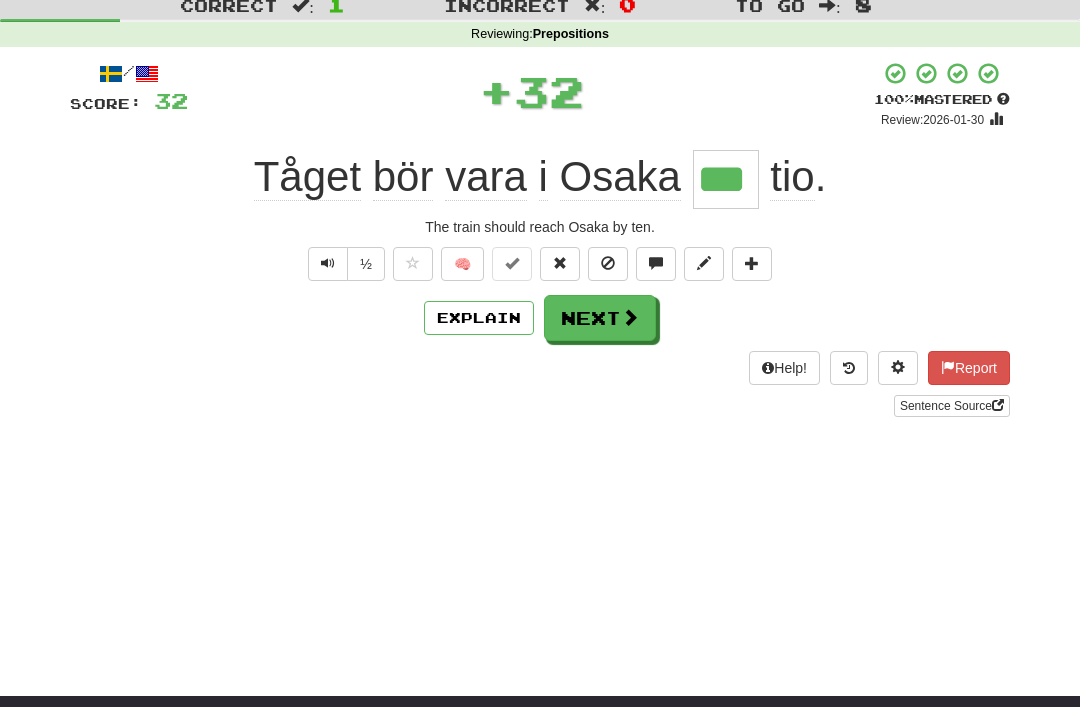 click on "Next" at bounding box center [600, 318] 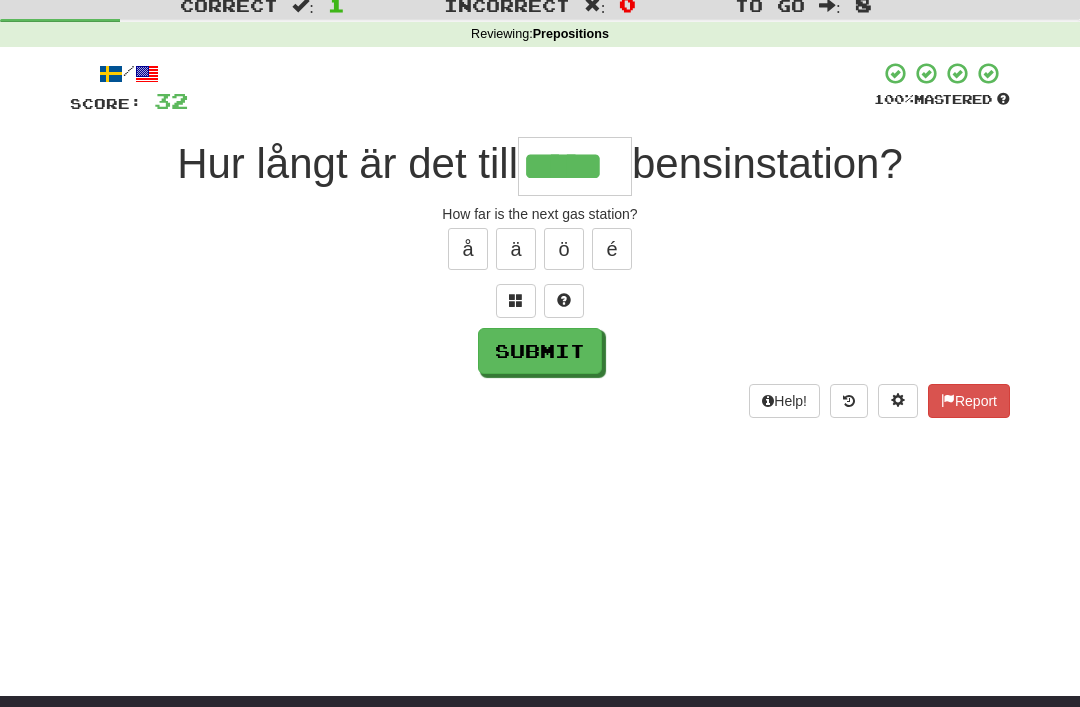 type on "*****" 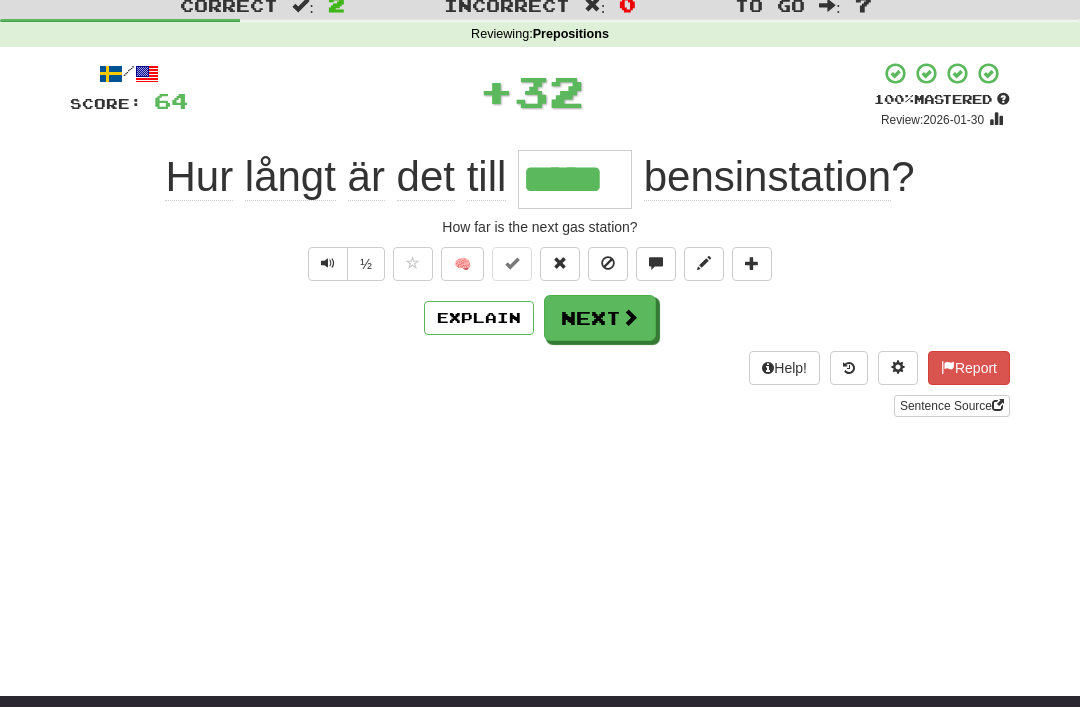 click on "Next" at bounding box center [600, 318] 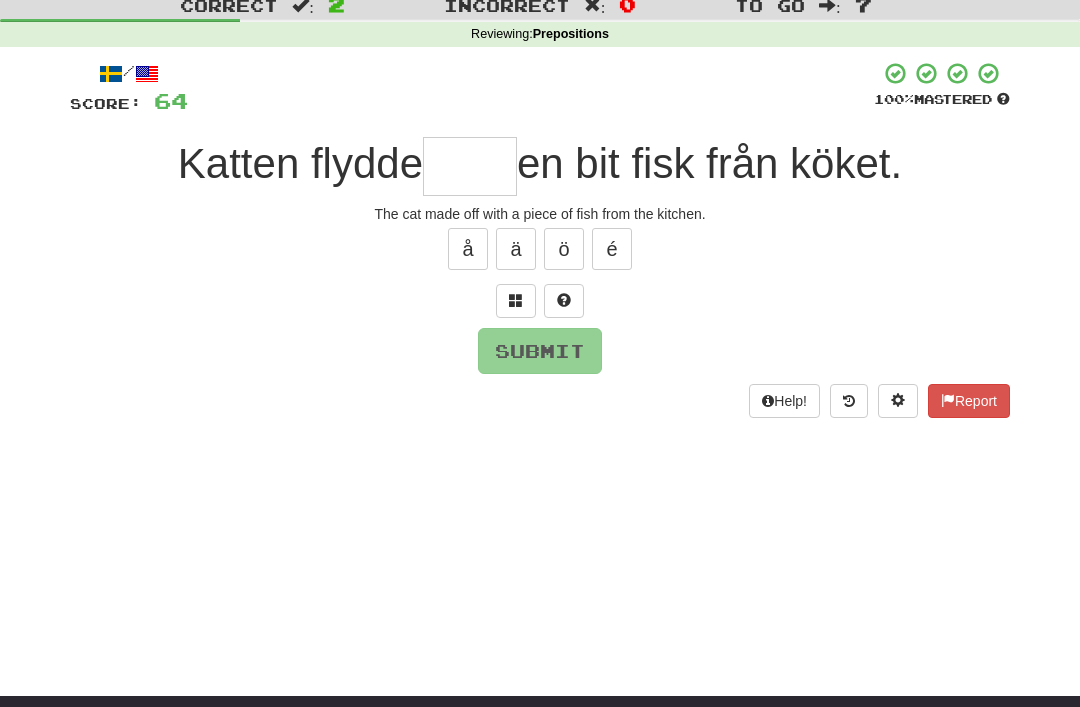 type on "*" 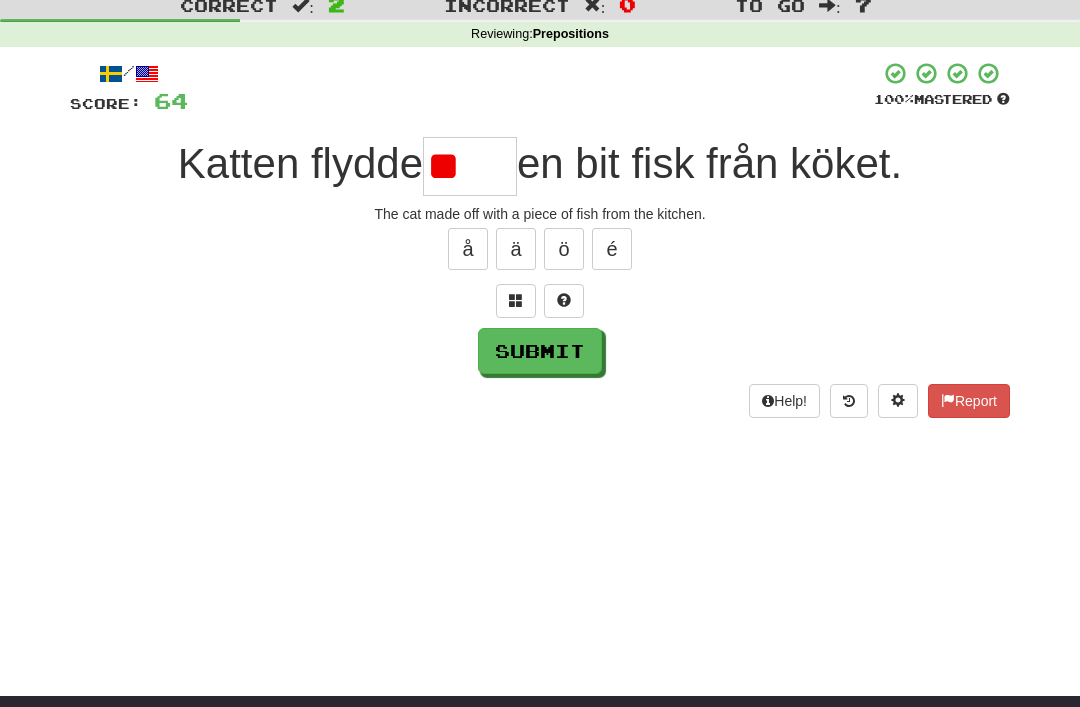 type on "*" 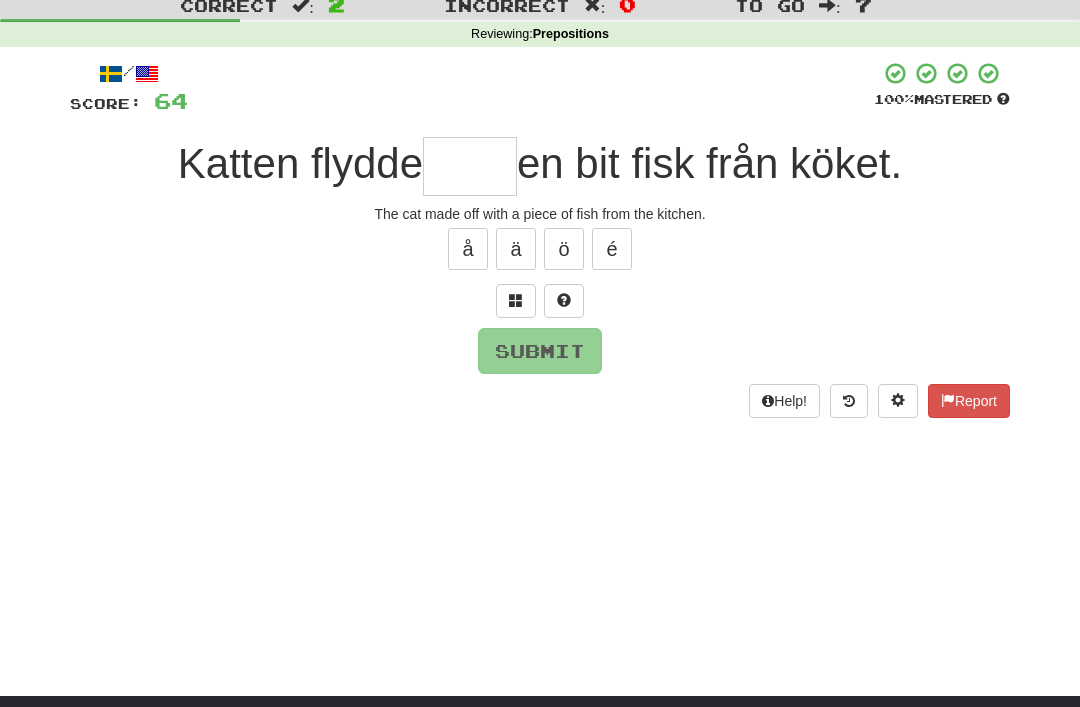 click at bounding box center [516, 300] 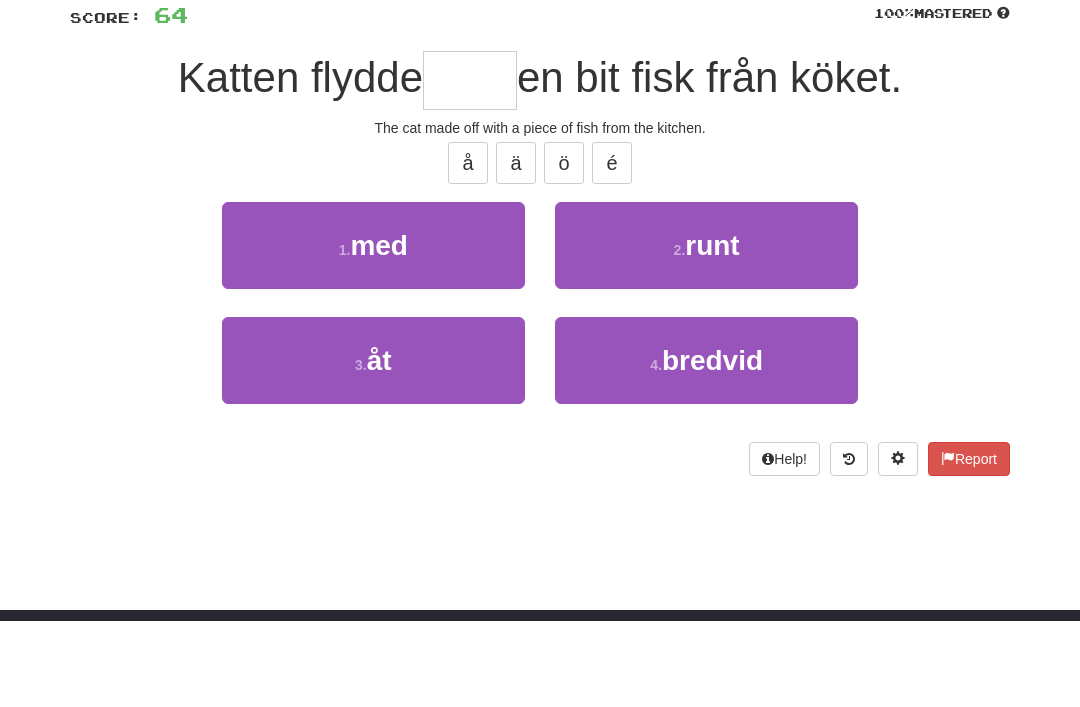 click on "1 .  med" at bounding box center [373, 331] 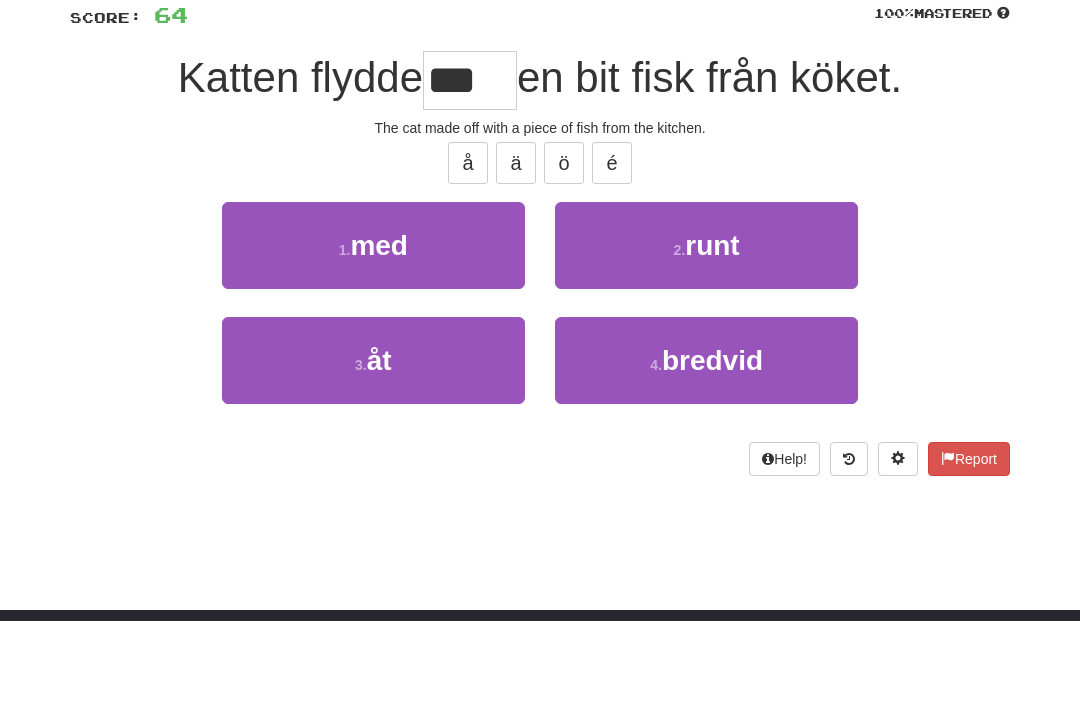 scroll, scrollTop: 147, scrollLeft: 0, axis: vertical 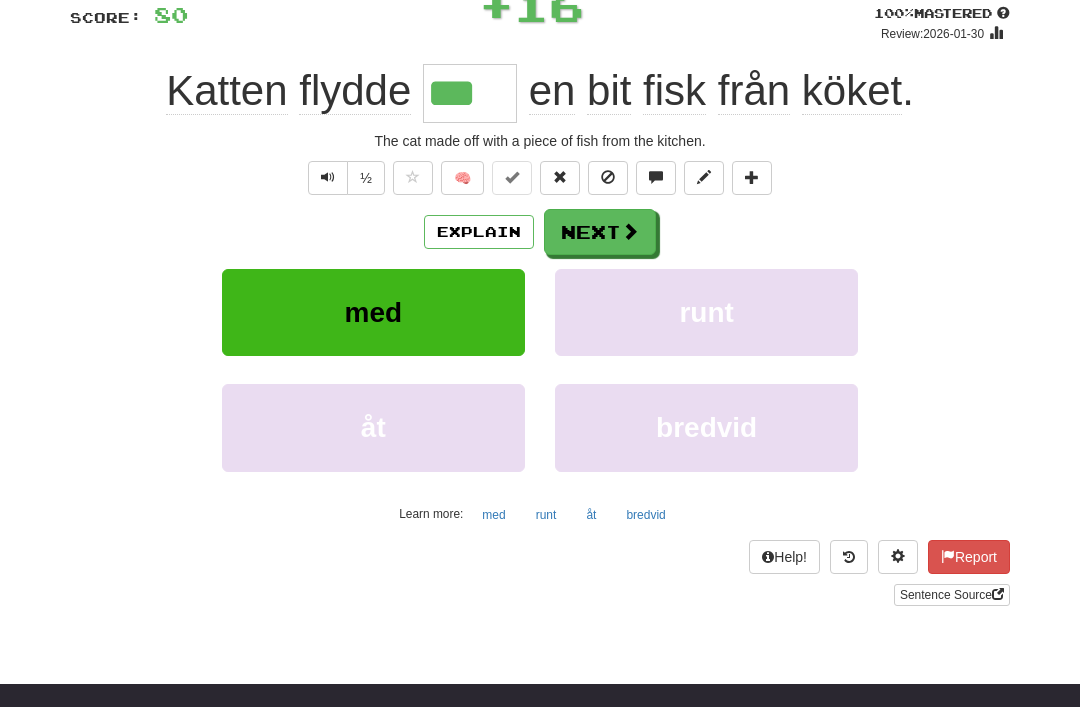 click on "Next" at bounding box center (600, 232) 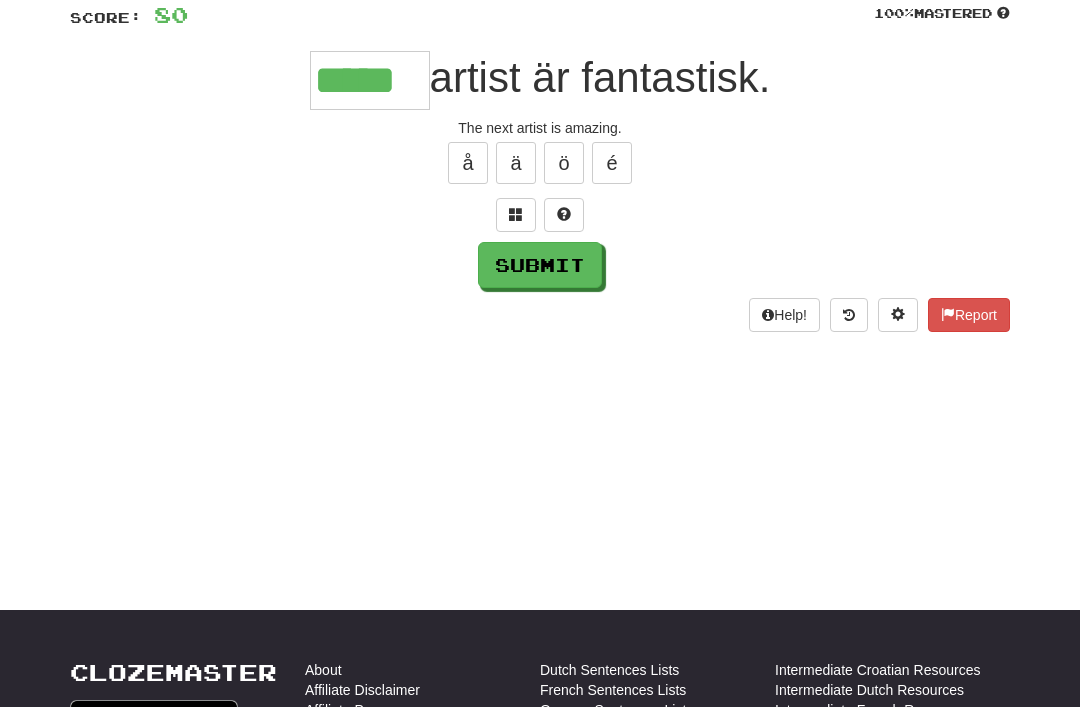 click on "Submit" at bounding box center (540, 265) 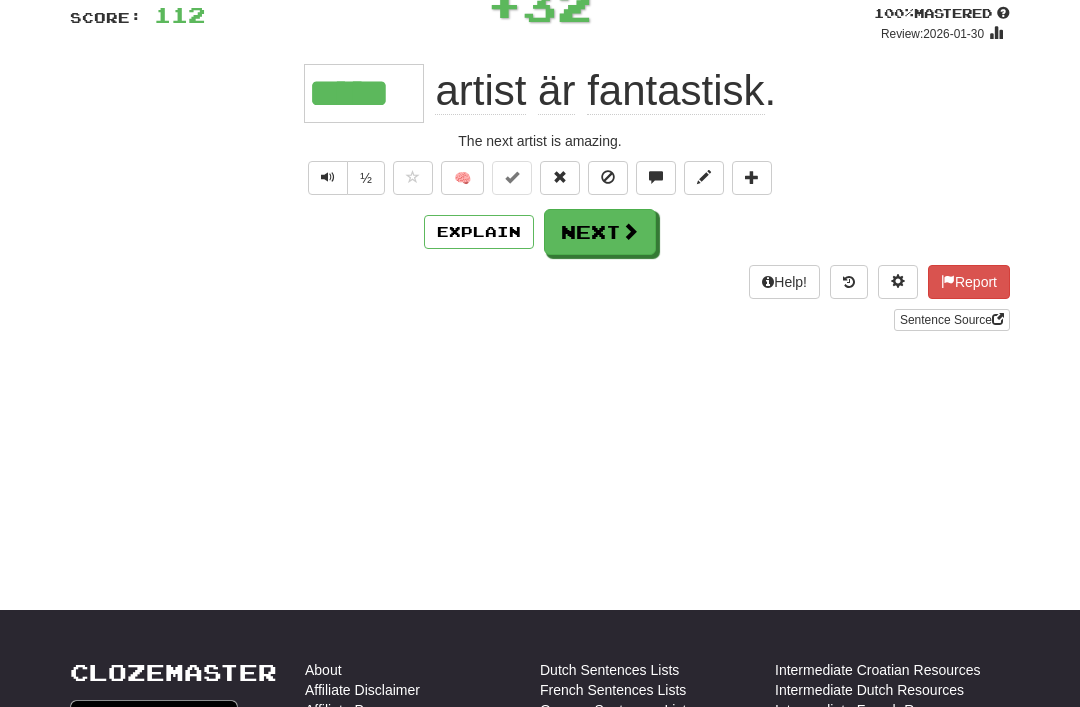 click on "Next" at bounding box center [600, 232] 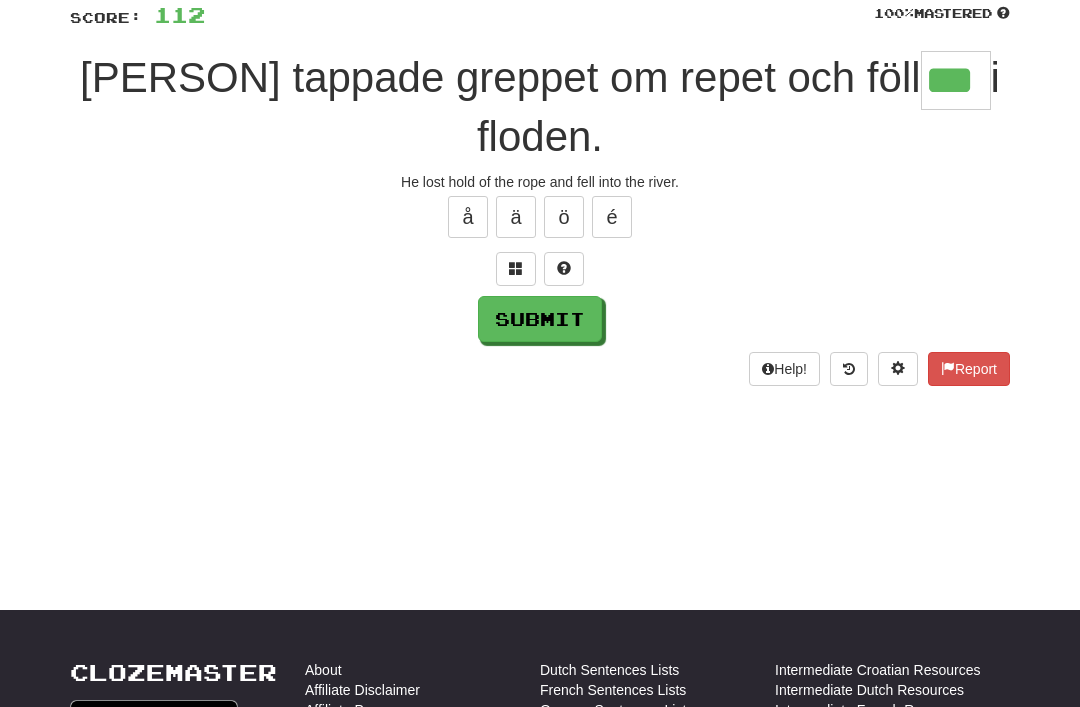 type on "***" 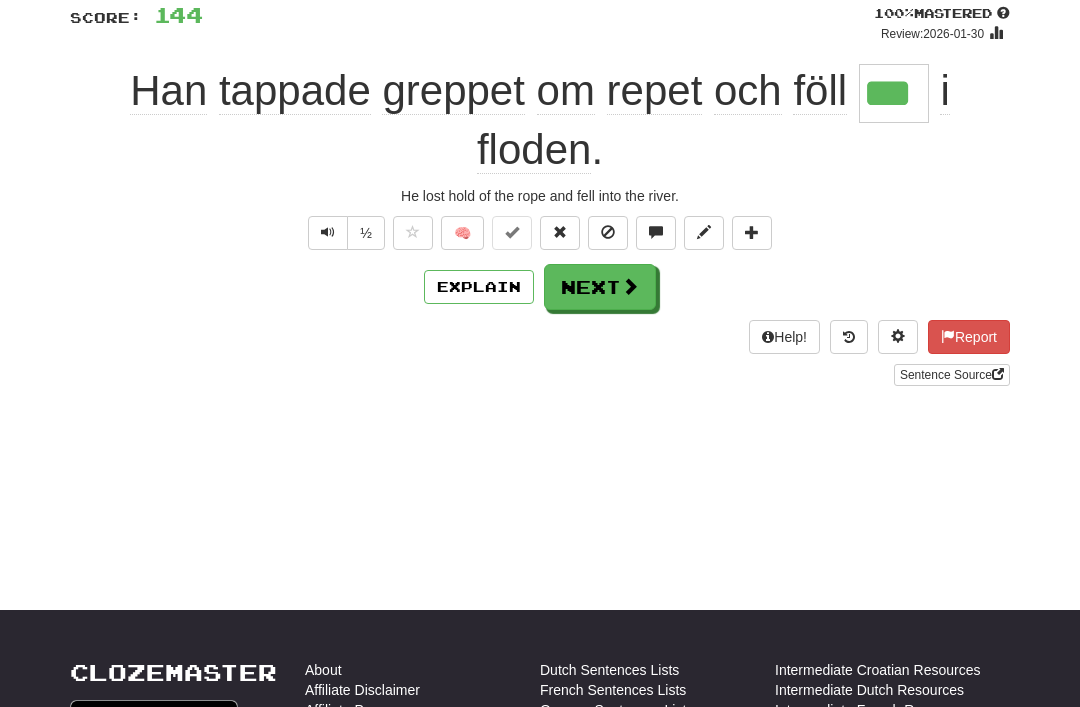 click on "Next" at bounding box center [600, 287] 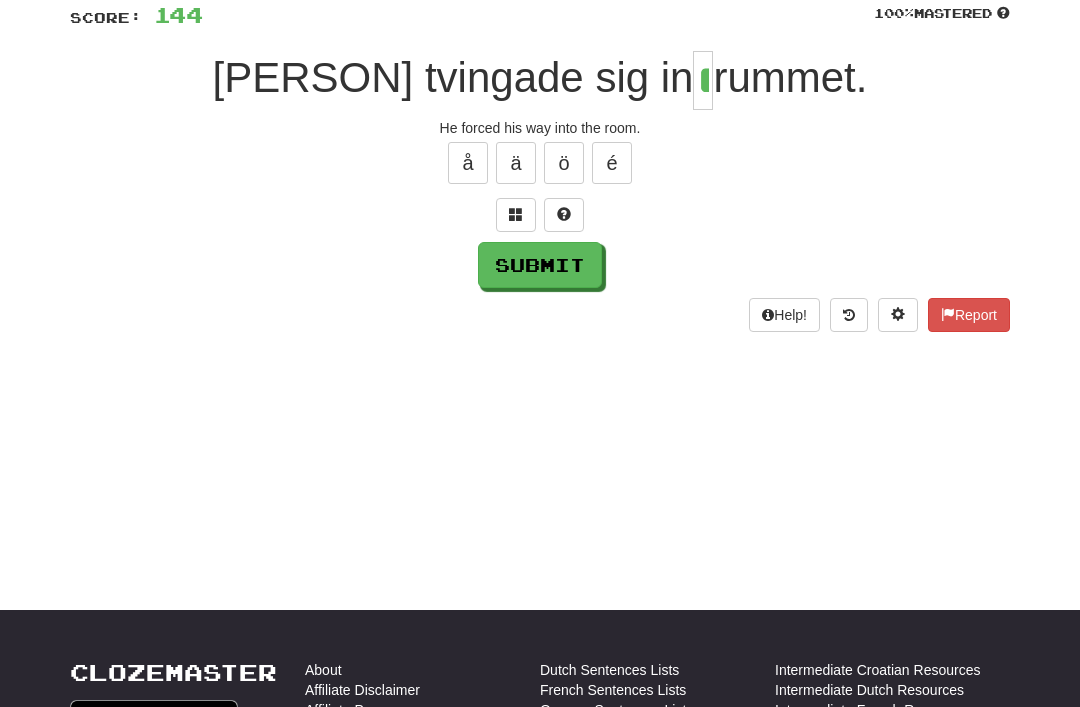 type on "*" 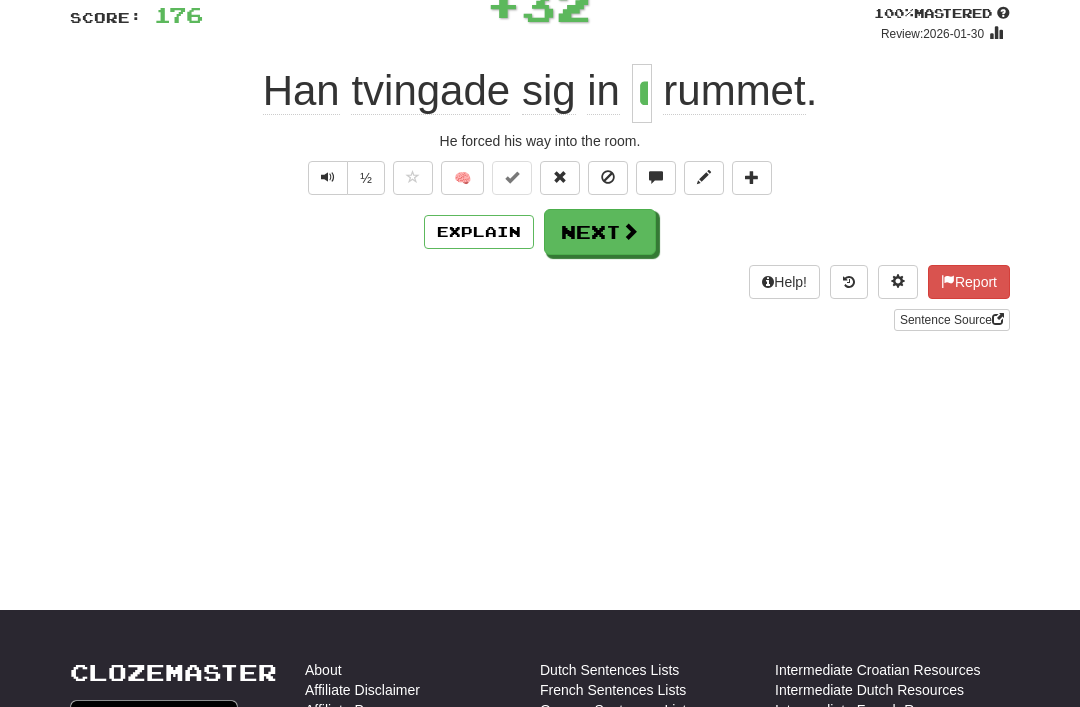 click on "Next" at bounding box center (600, 232) 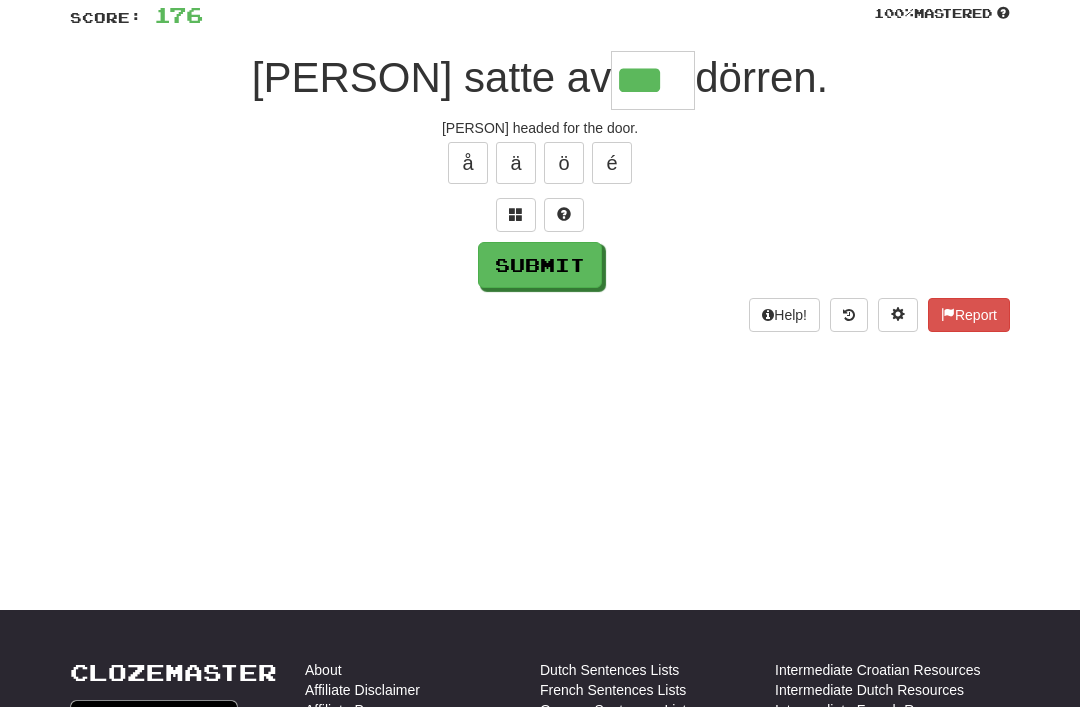 type on "***" 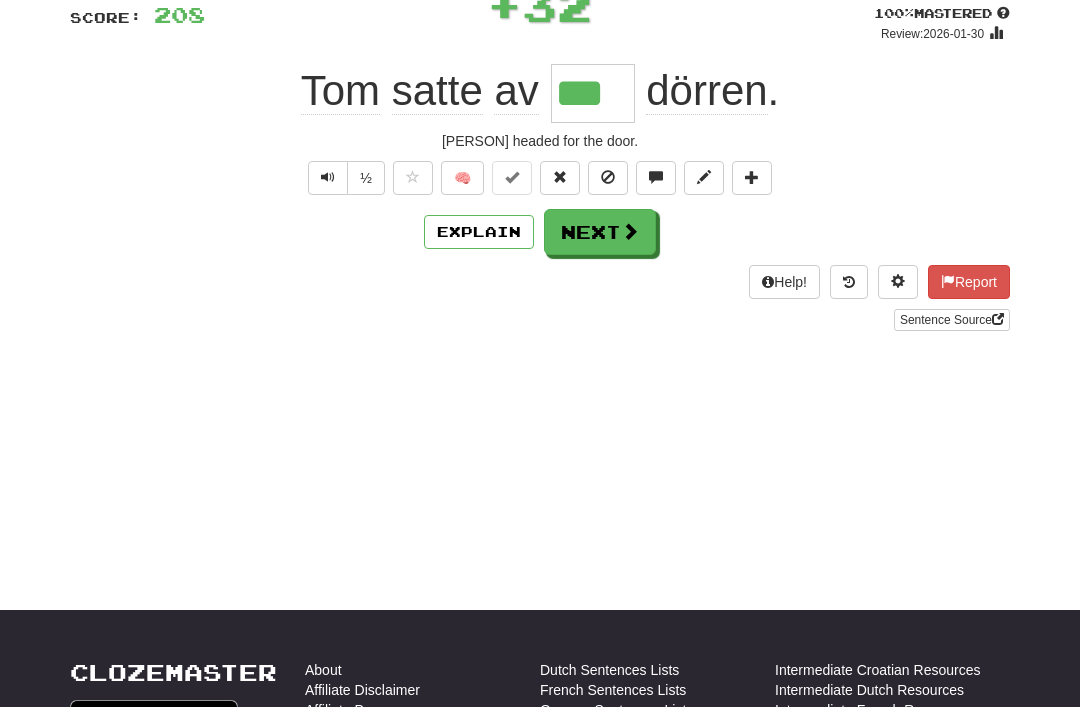 click on "Next" at bounding box center (600, 232) 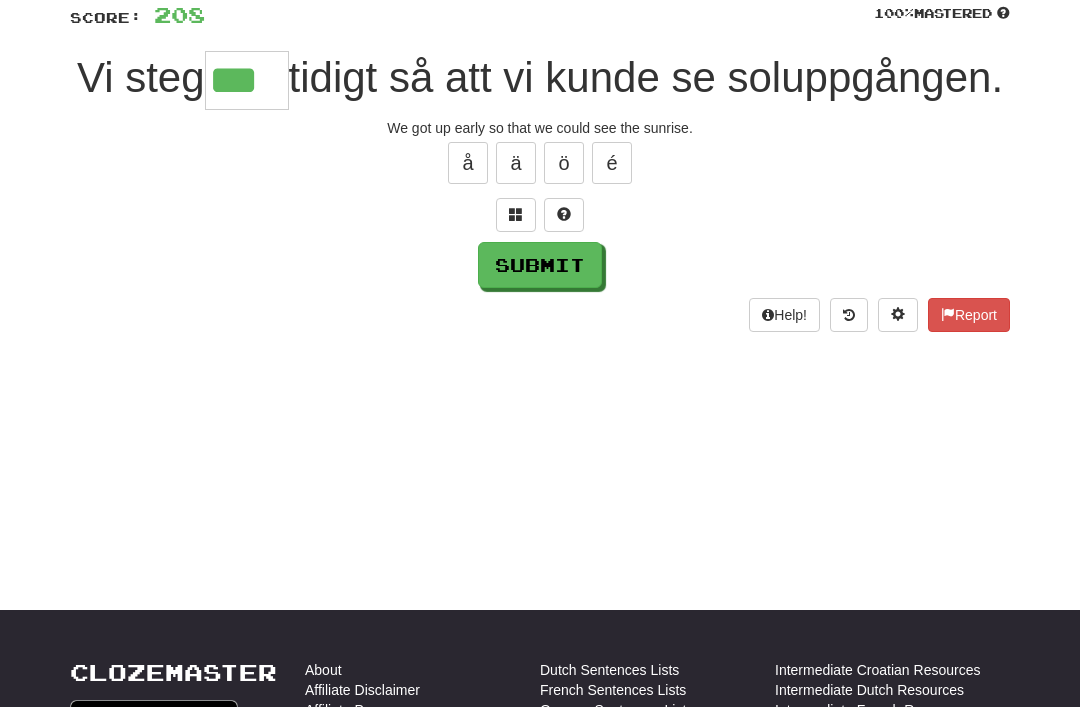 type on "***" 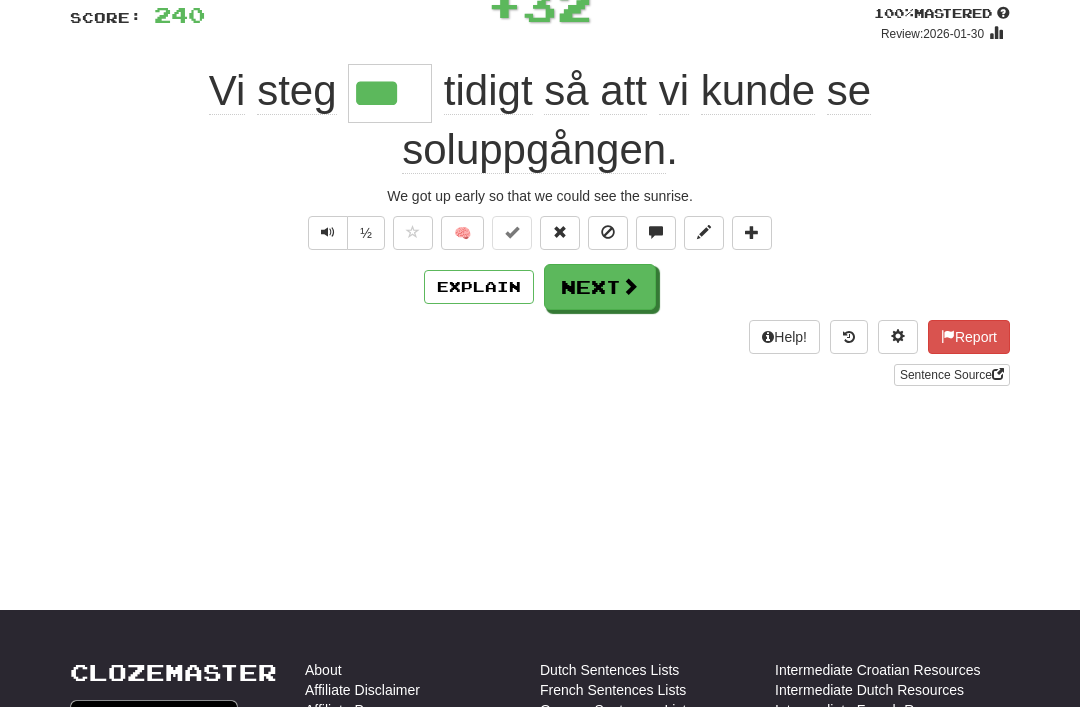 click on "Next" at bounding box center (600, 287) 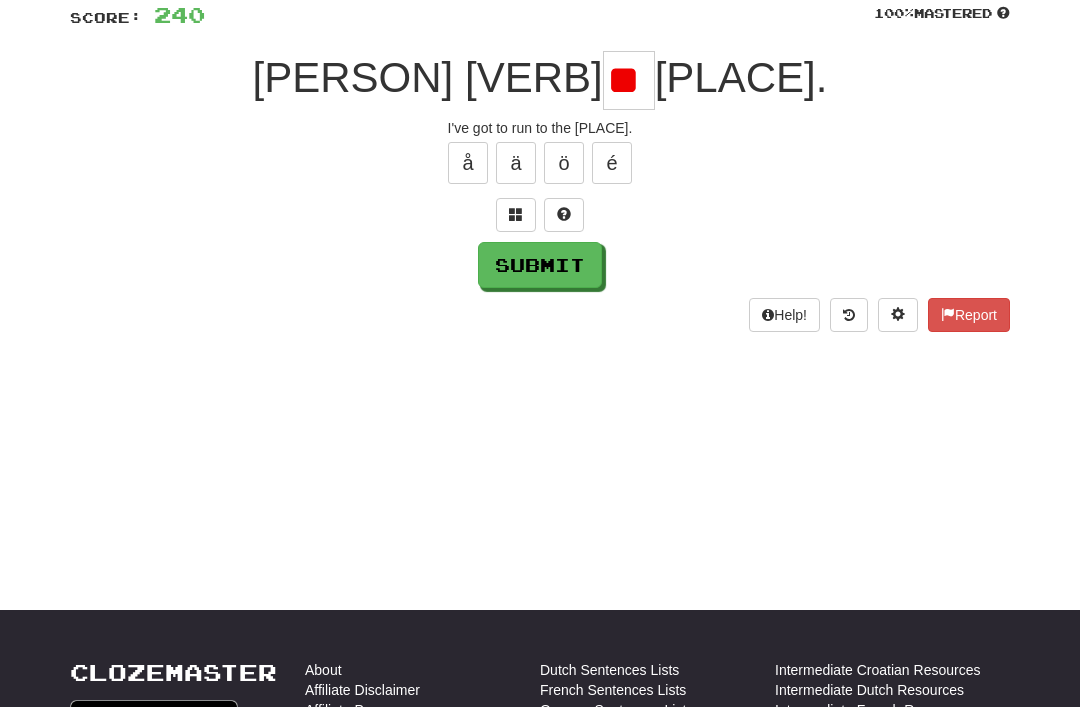 type on "*" 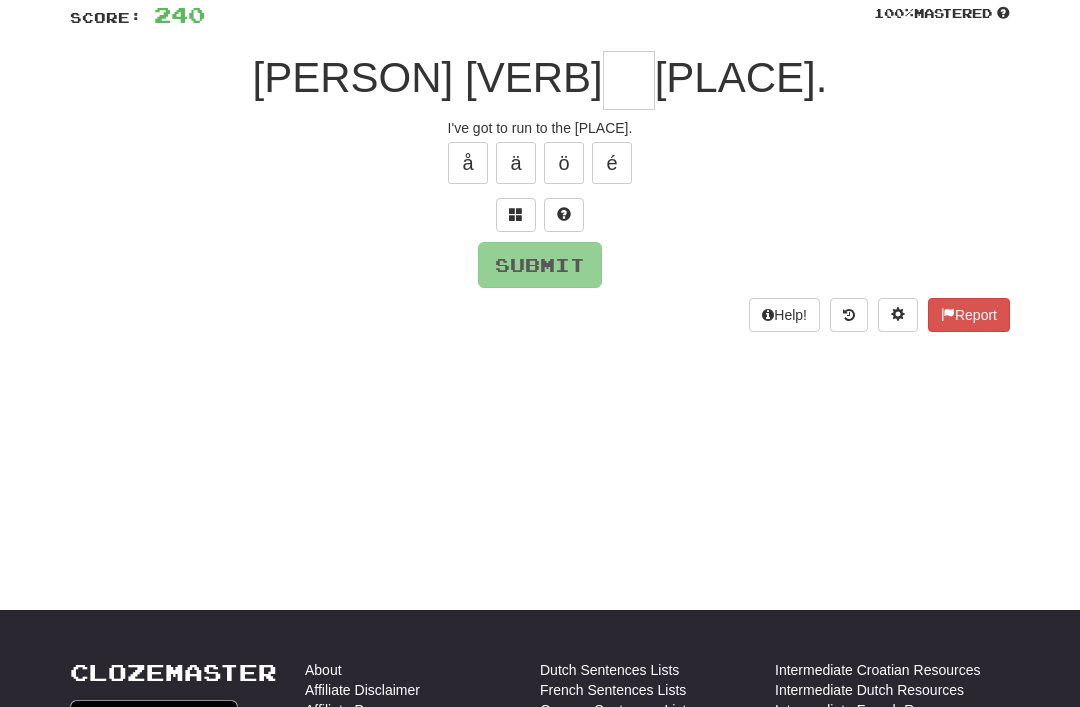 type on "*" 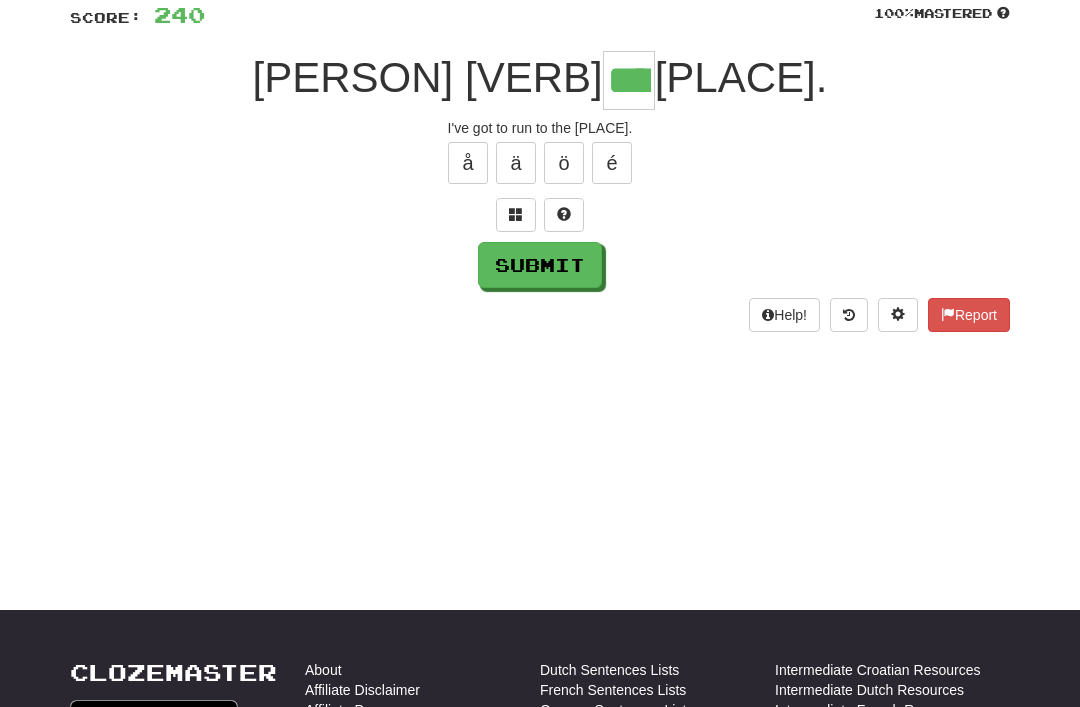 type on "****" 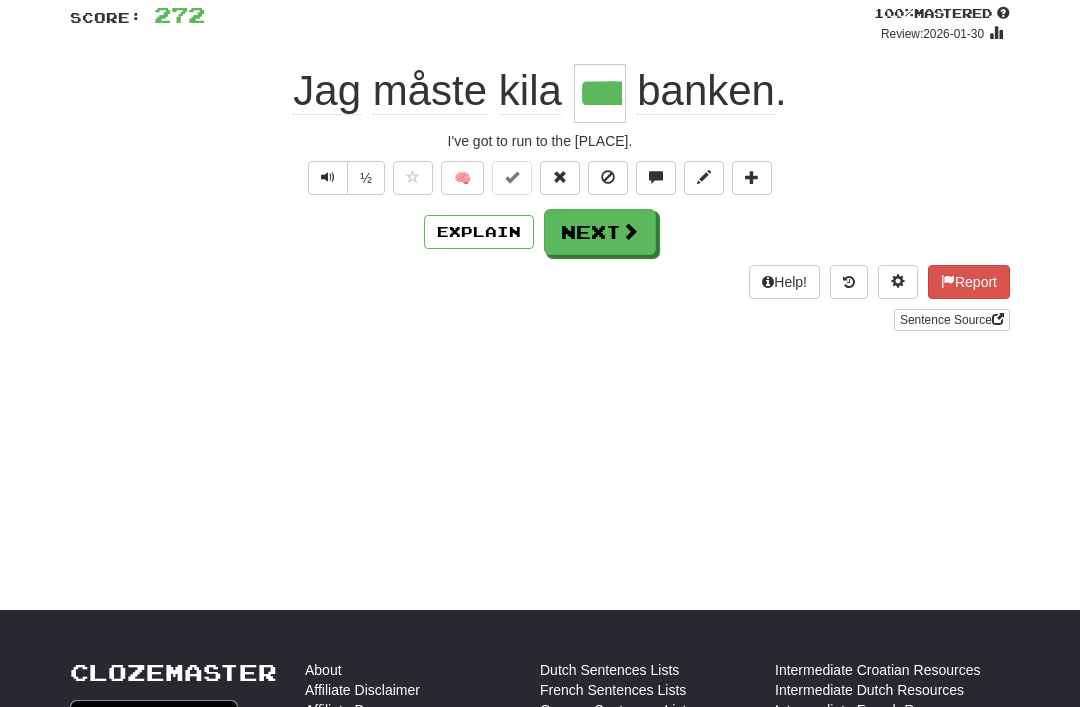 click on "Explain" at bounding box center (479, 232) 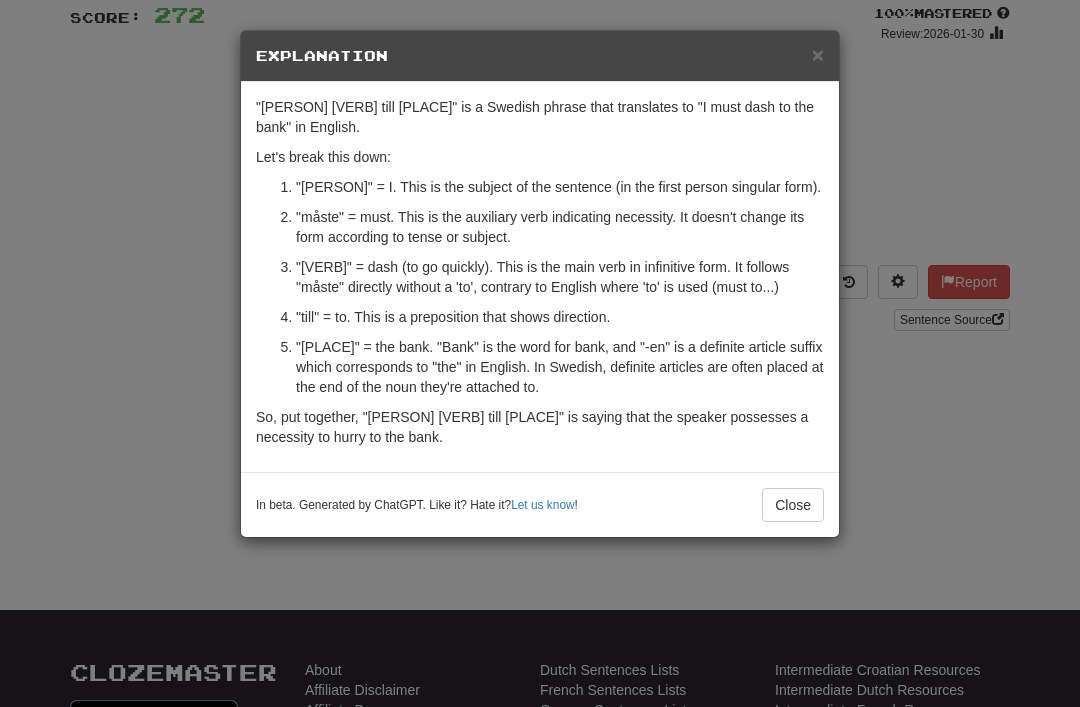 click on "×" at bounding box center (818, 54) 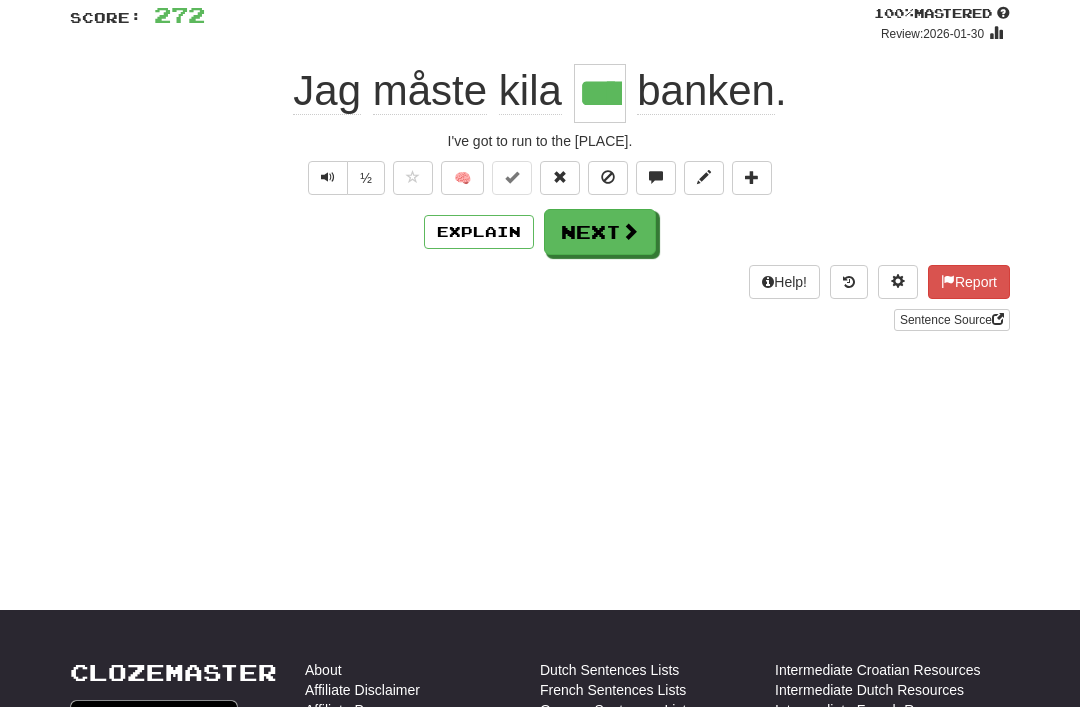 click on "Next" at bounding box center [600, 232] 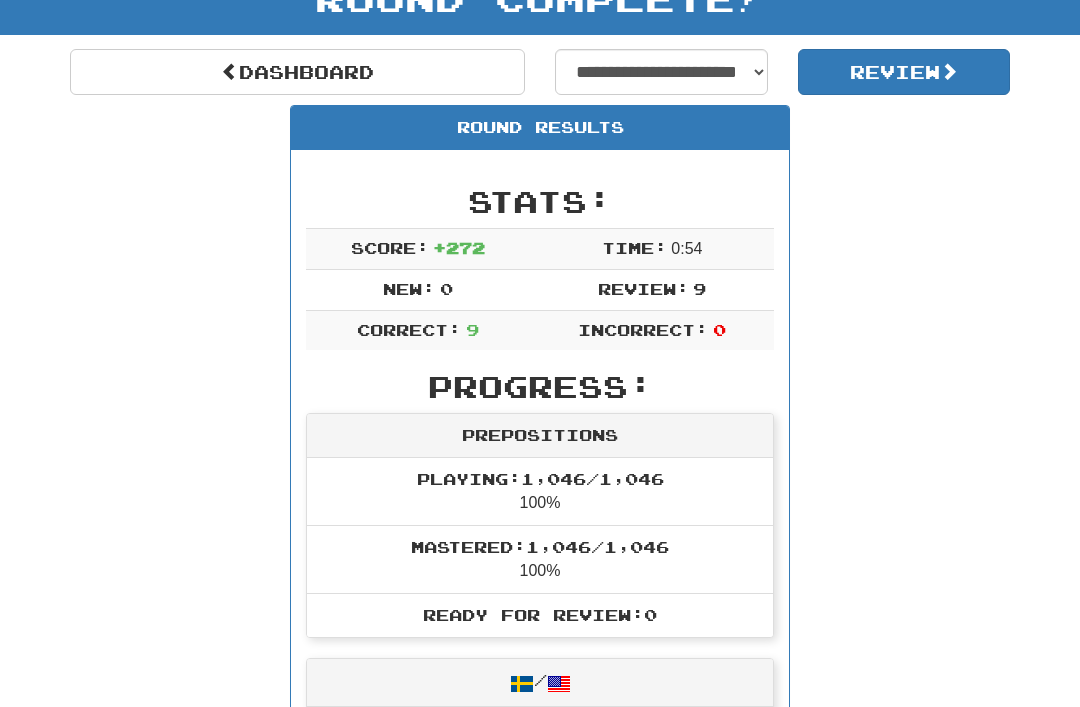 click on "Dashboard" at bounding box center (297, 72) 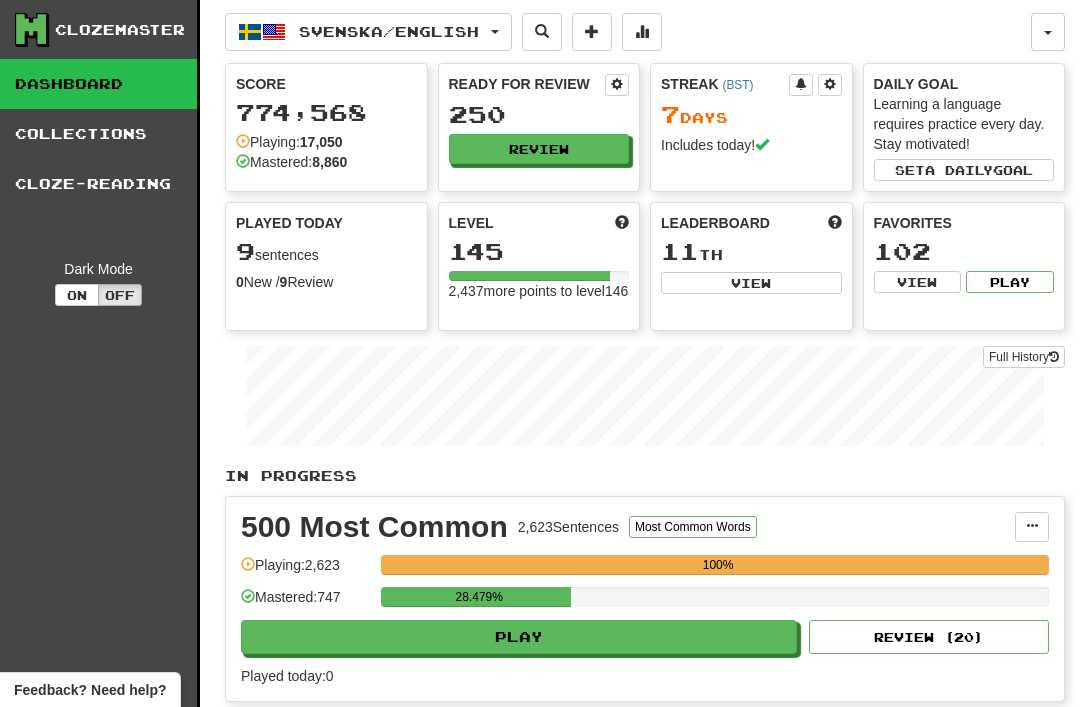 scroll, scrollTop: 0, scrollLeft: 0, axis: both 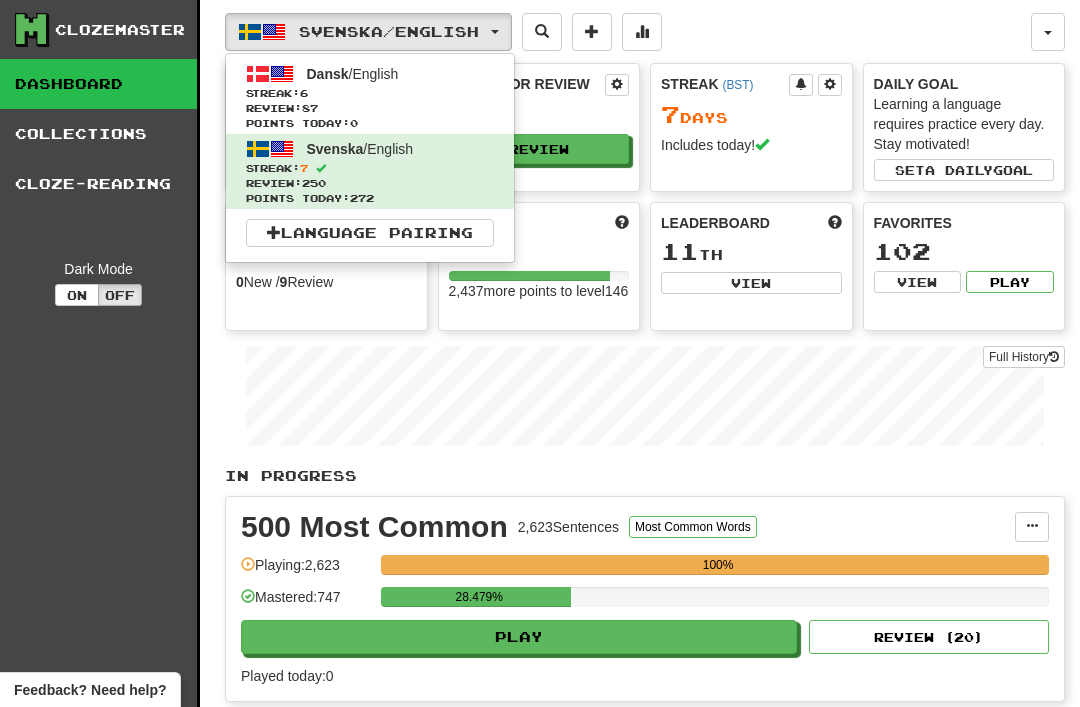 click on "Review:  87" at bounding box center (370, 108) 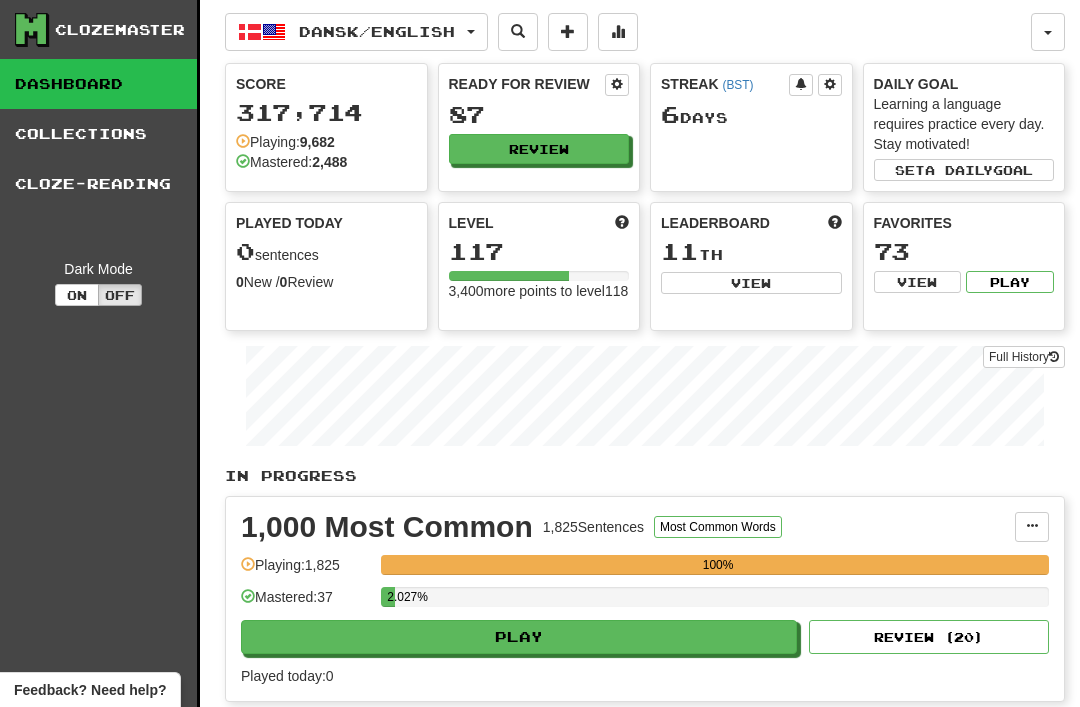 scroll, scrollTop: 0, scrollLeft: 0, axis: both 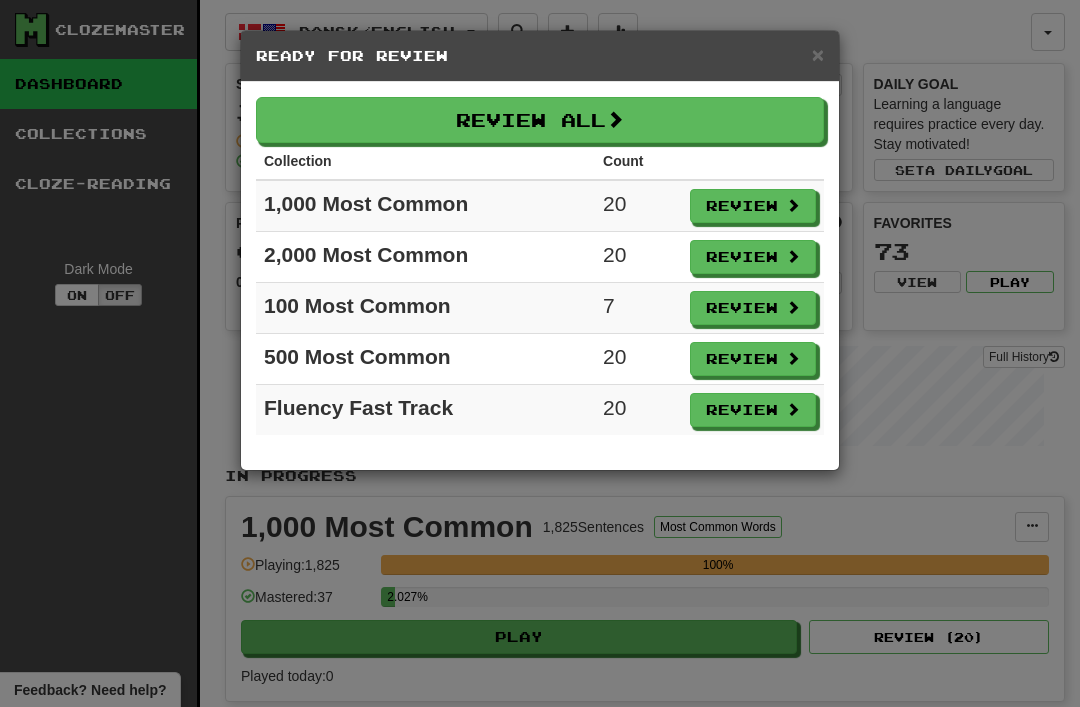 click at bounding box center [793, 307] 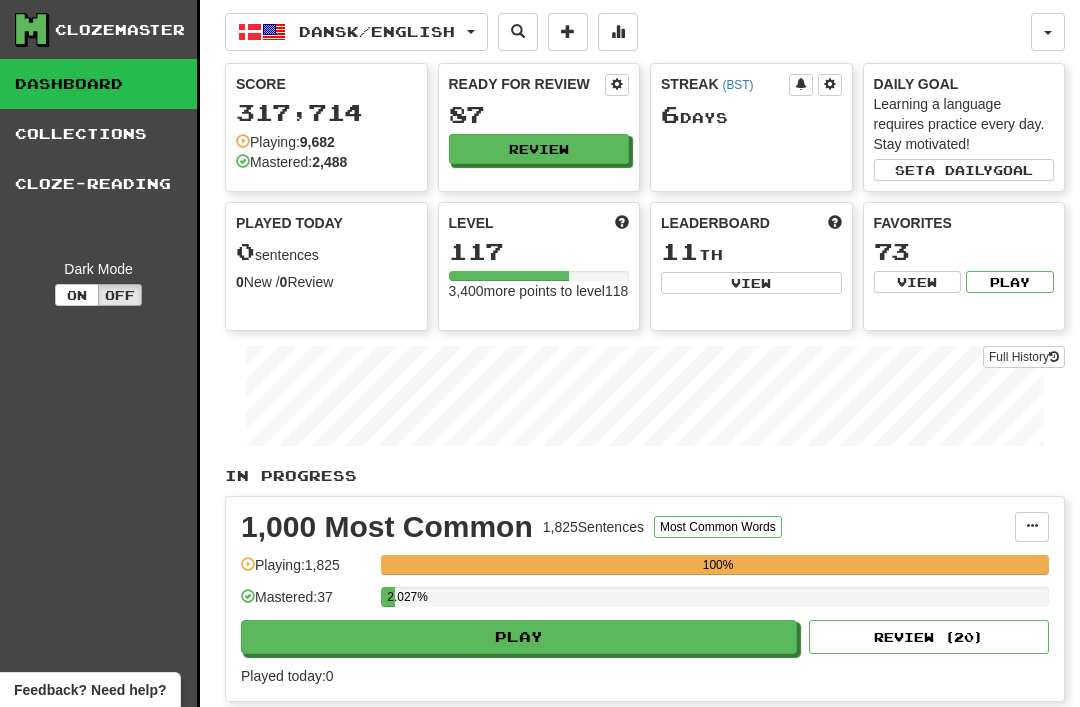 select on "**" 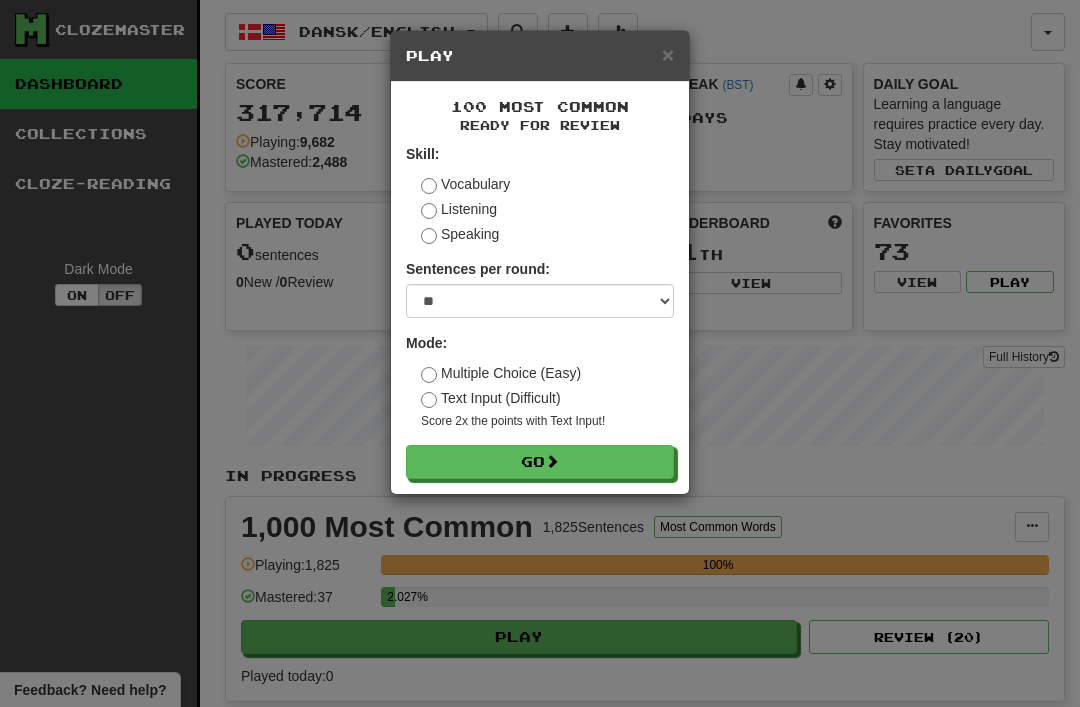 click on "Go" at bounding box center [540, 462] 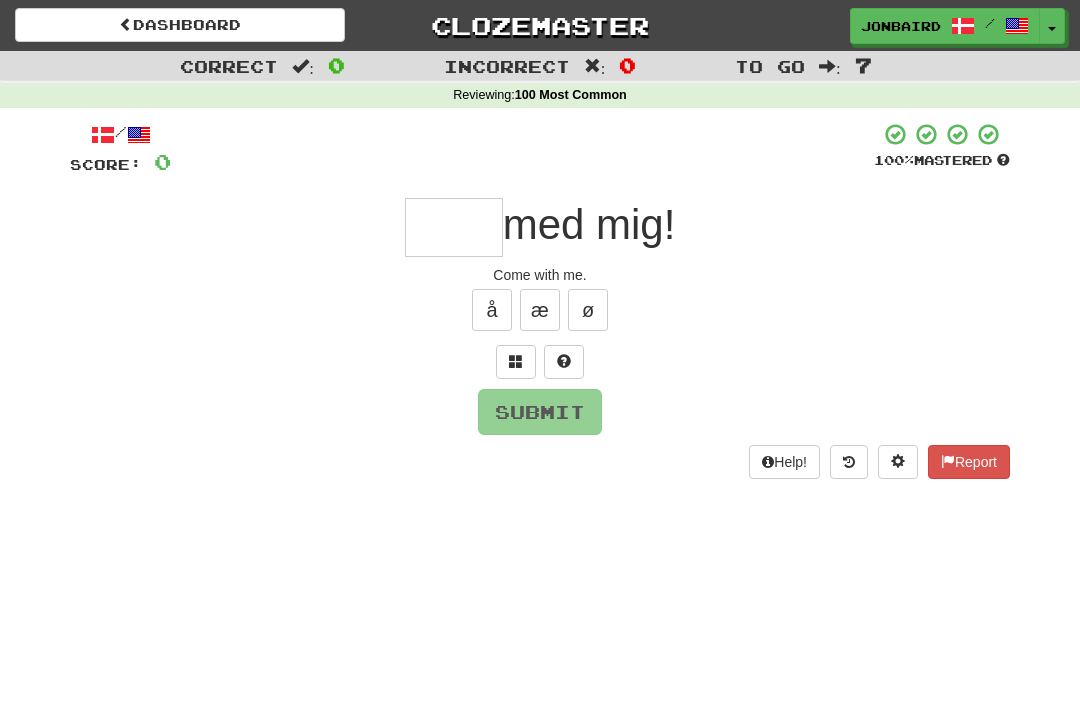 scroll, scrollTop: 0, scrollLeft: 0, axis: both 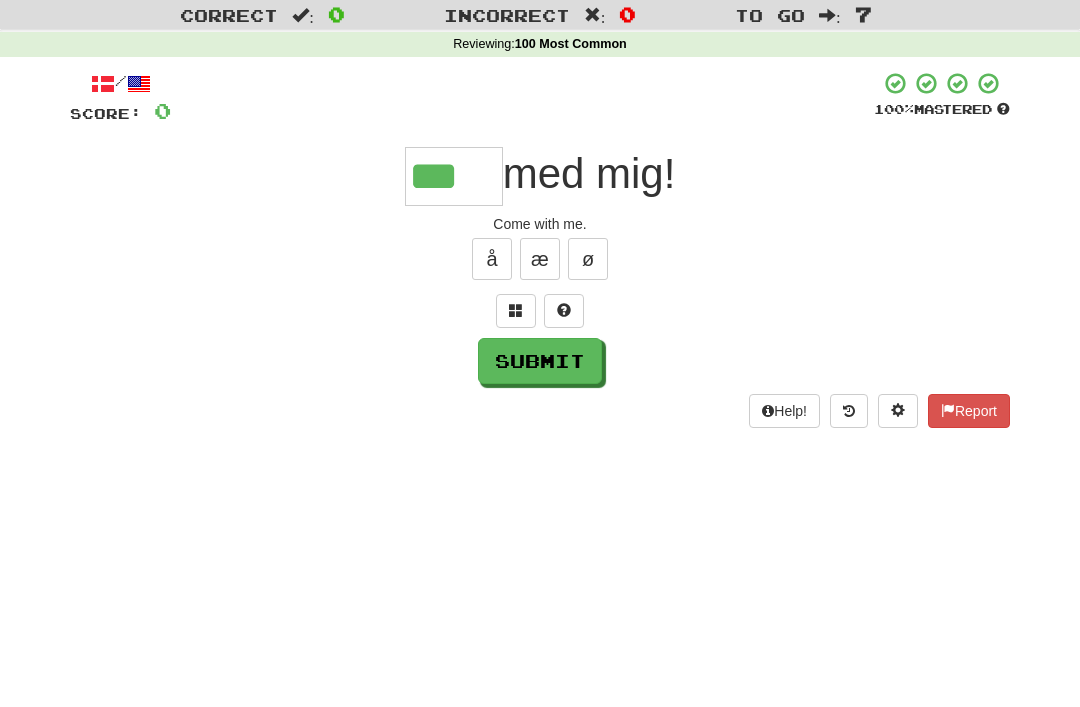 click on "Submit" at bounding box center (540, 412) 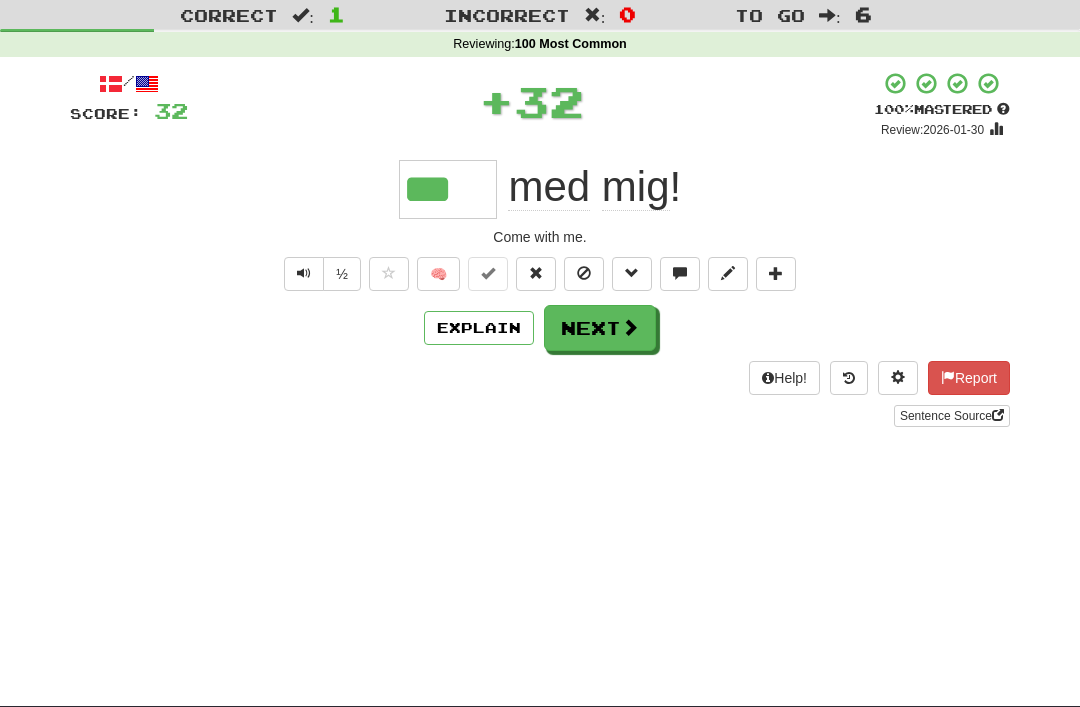 click on "Next" at bounding box center [600, 328] 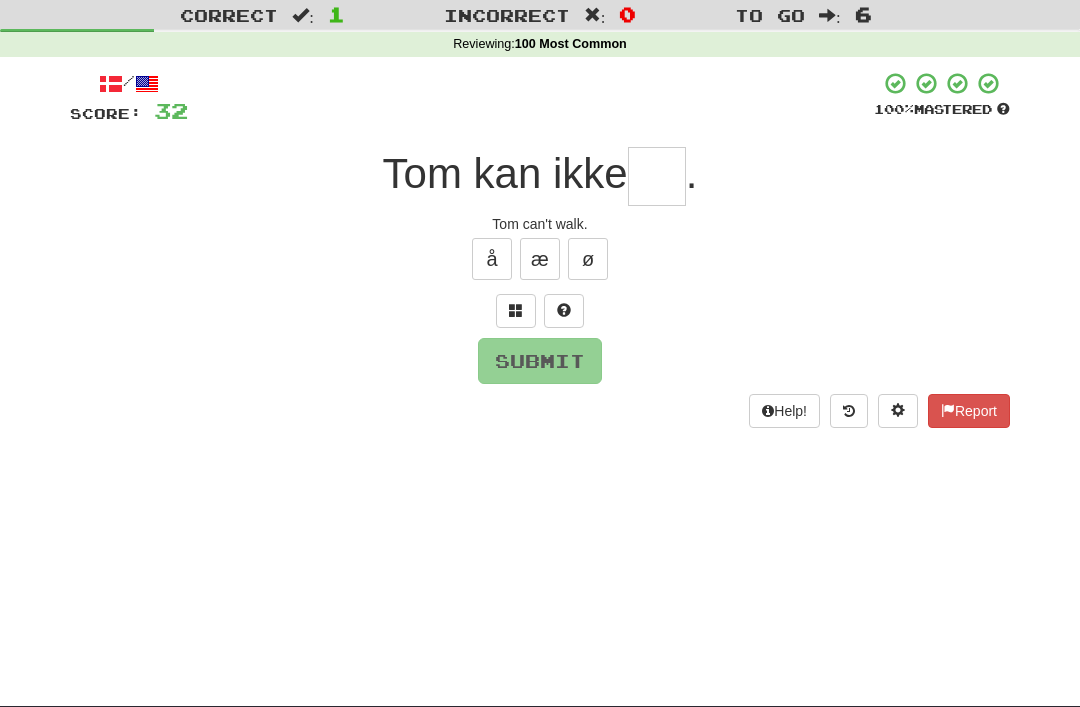 scroll, scrollTop: 50, scrollLeft: 0, axis: vertical 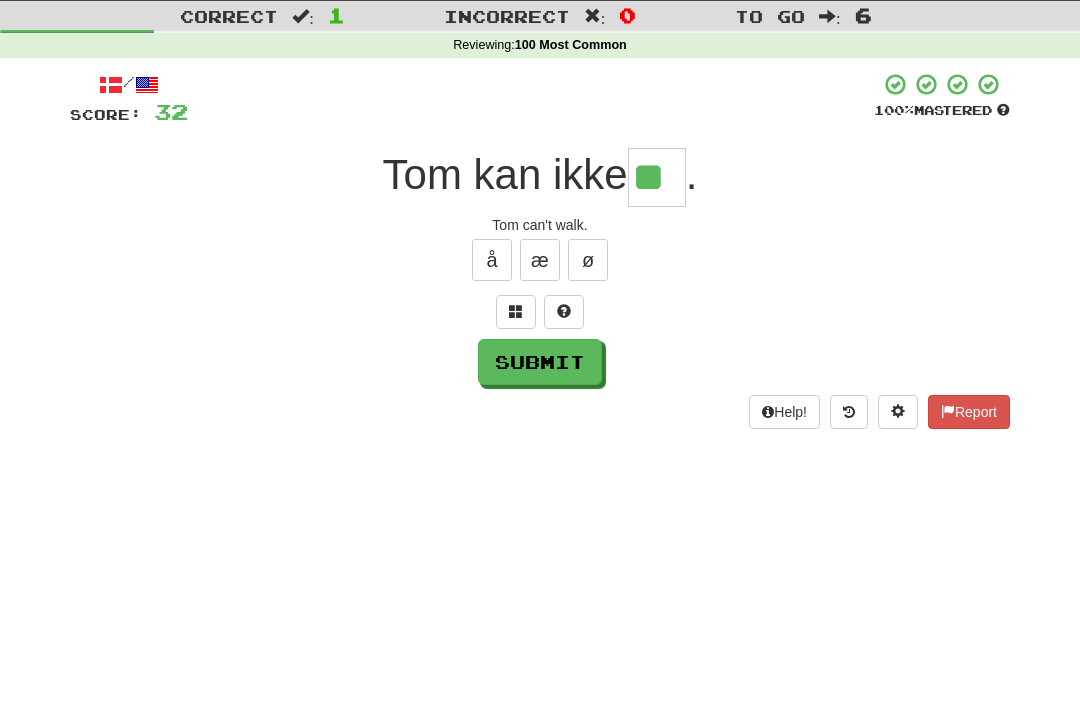 type on "**" 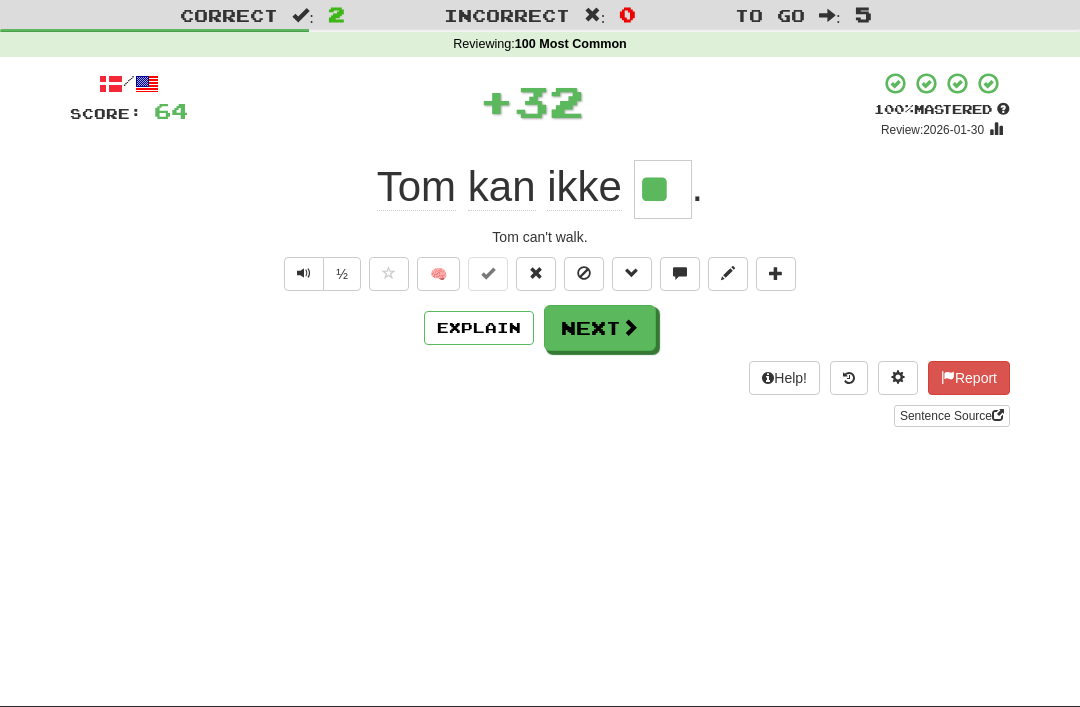click at bounding box center (630, 327) 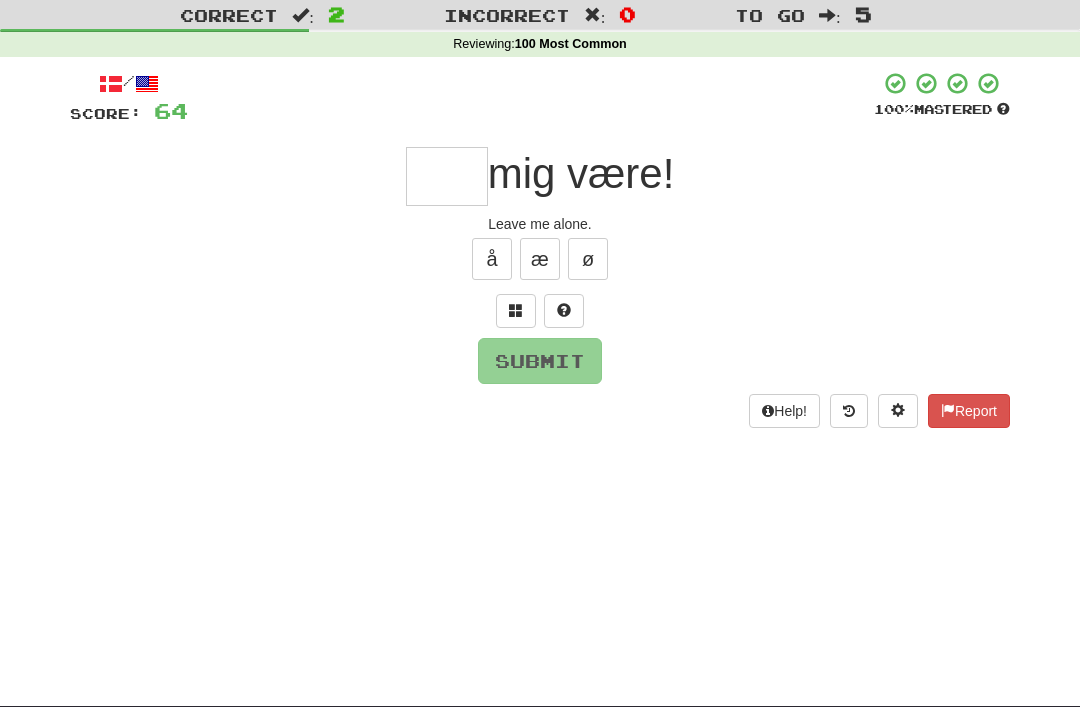 scroll, scrollTop: 50, scrollLeft: 0, axis: vertical 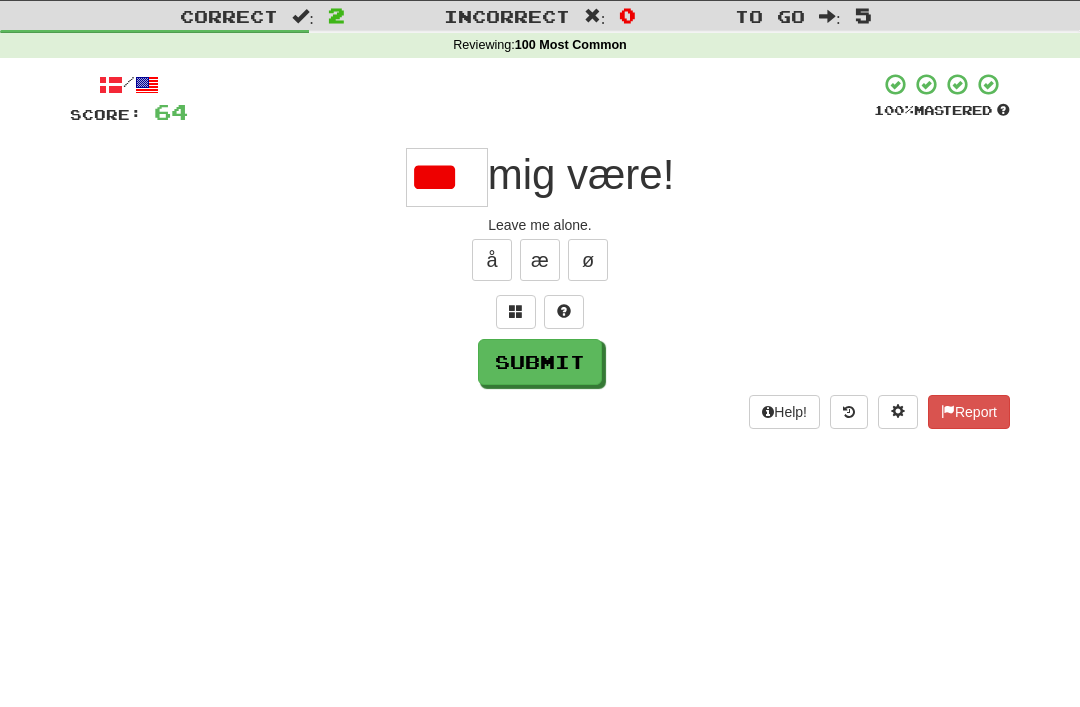 click on "Submit" at bounding box center [540, 362] 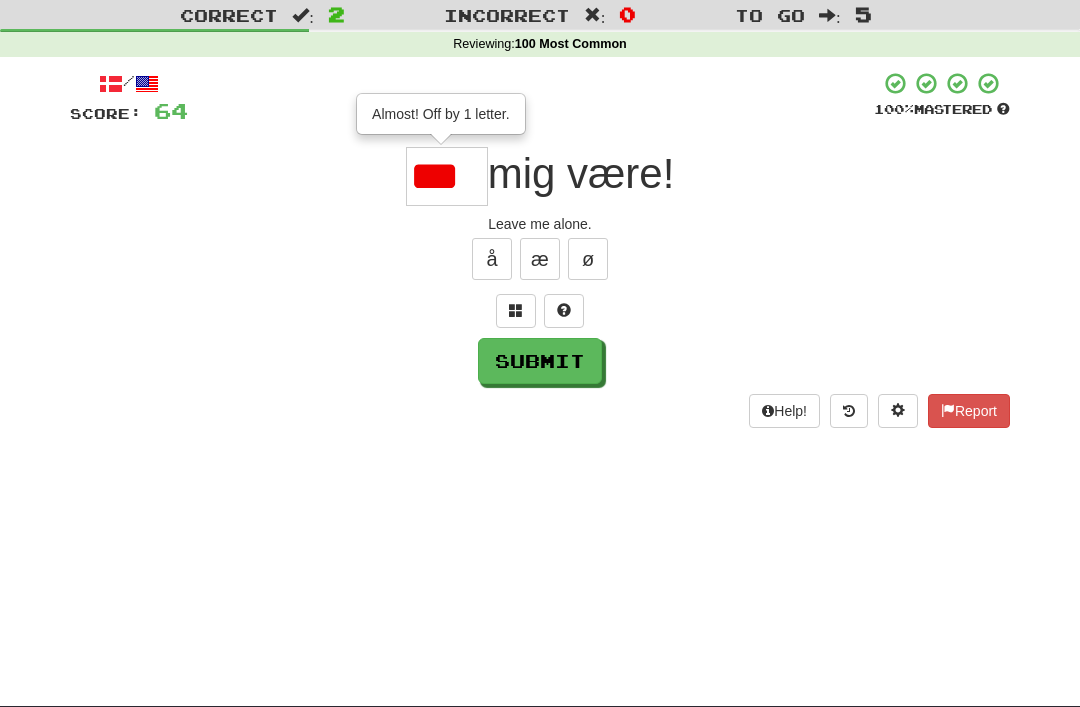 click on "Submit" at bounding box center [540, 361] 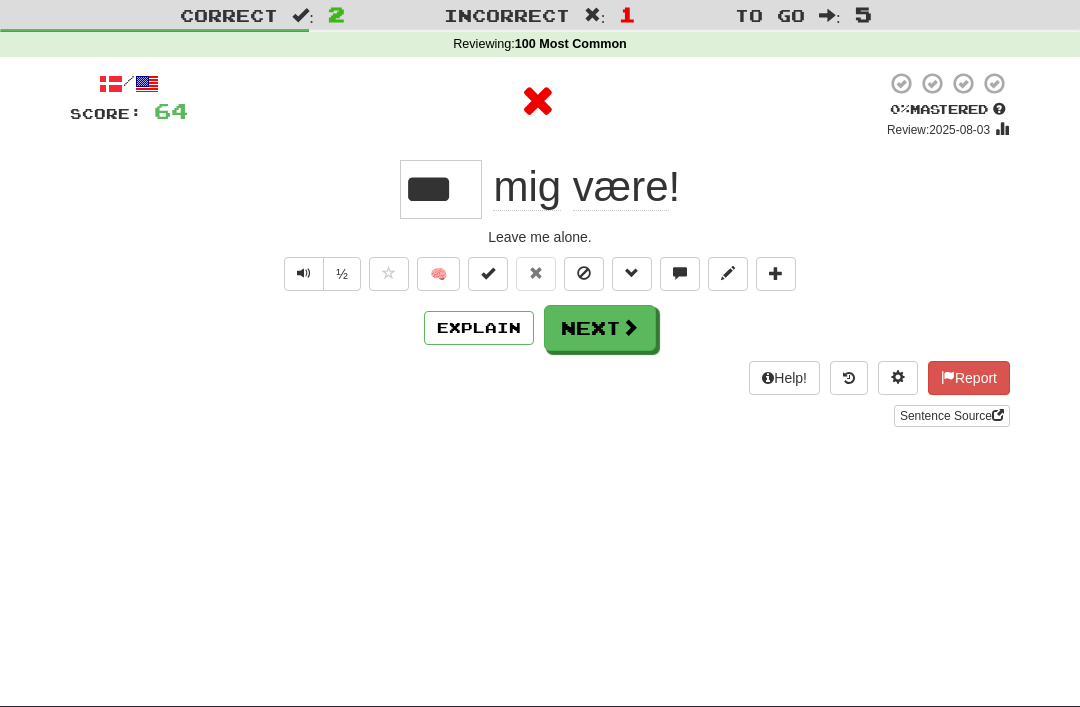 click on "Next" at bounding box center (600, 328) 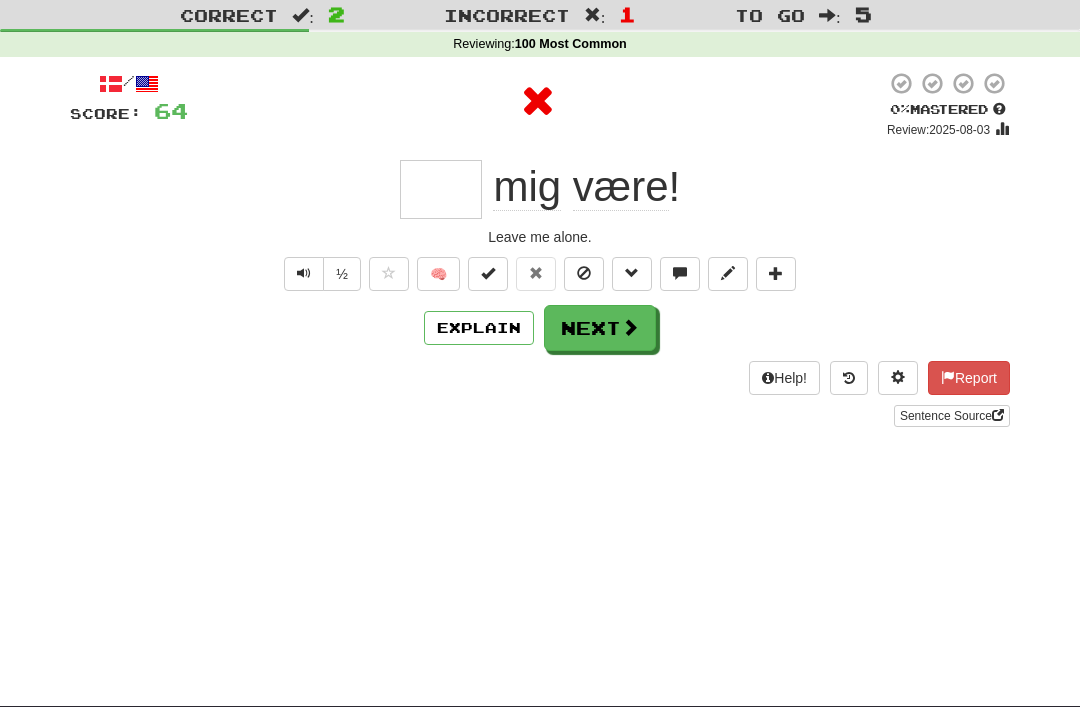 scroll, scrollTop: 50, scrollLeft: 0, axis: vertical 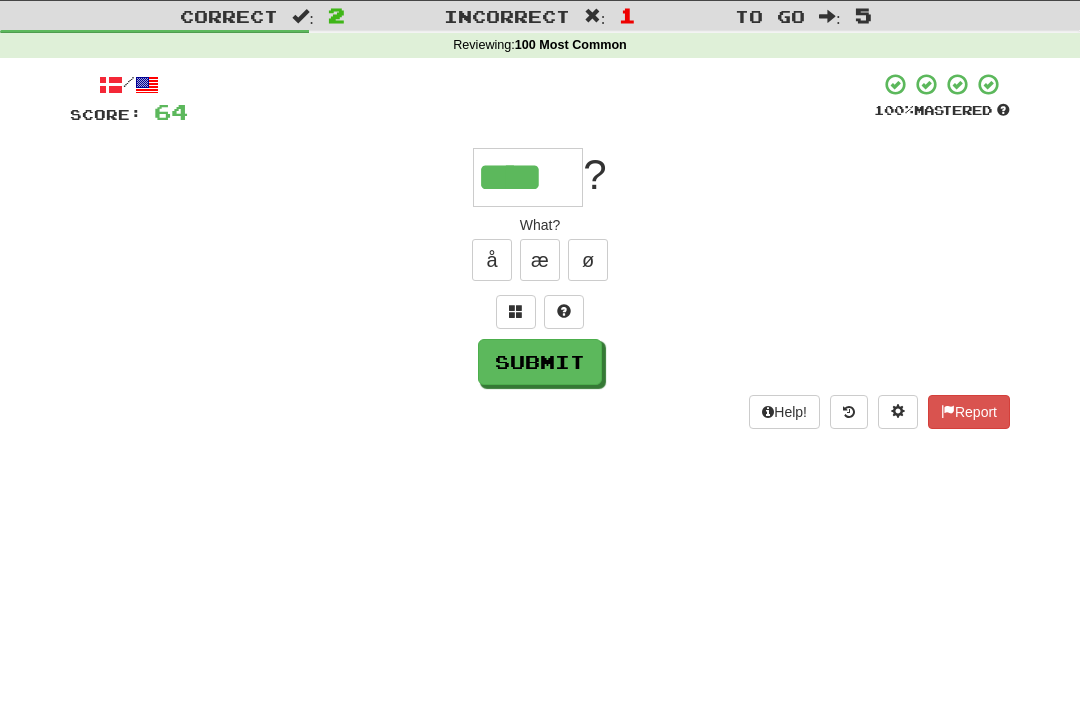 click on "Submit" at bounding box center [540, 362] 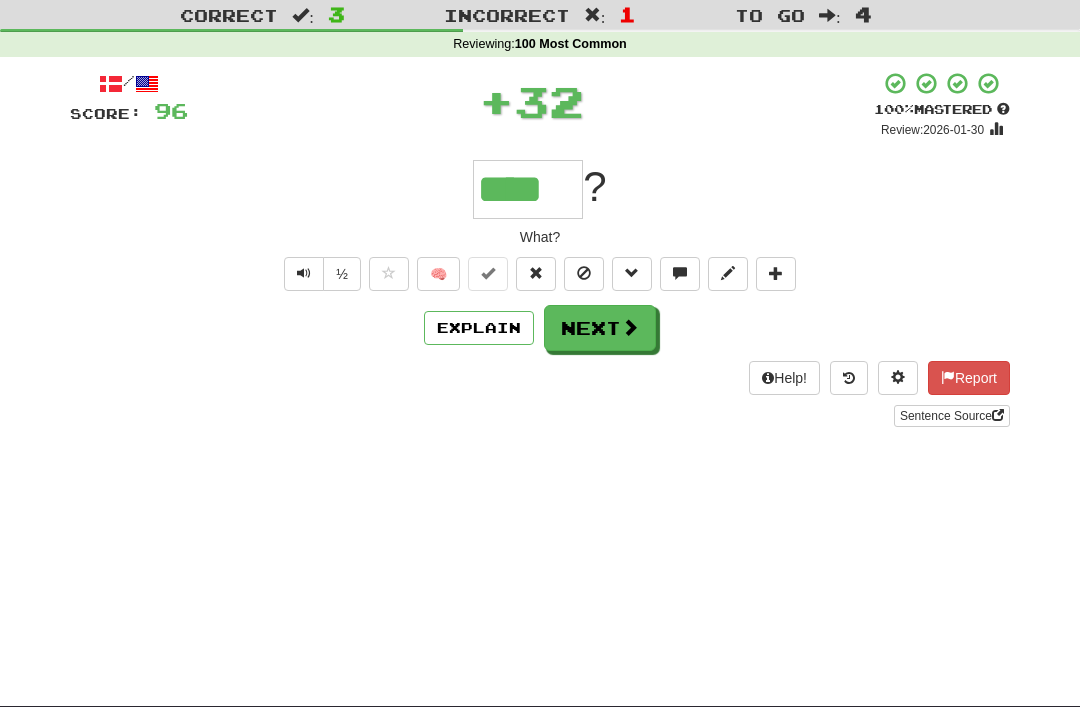 click at bounding box center (630, 327) 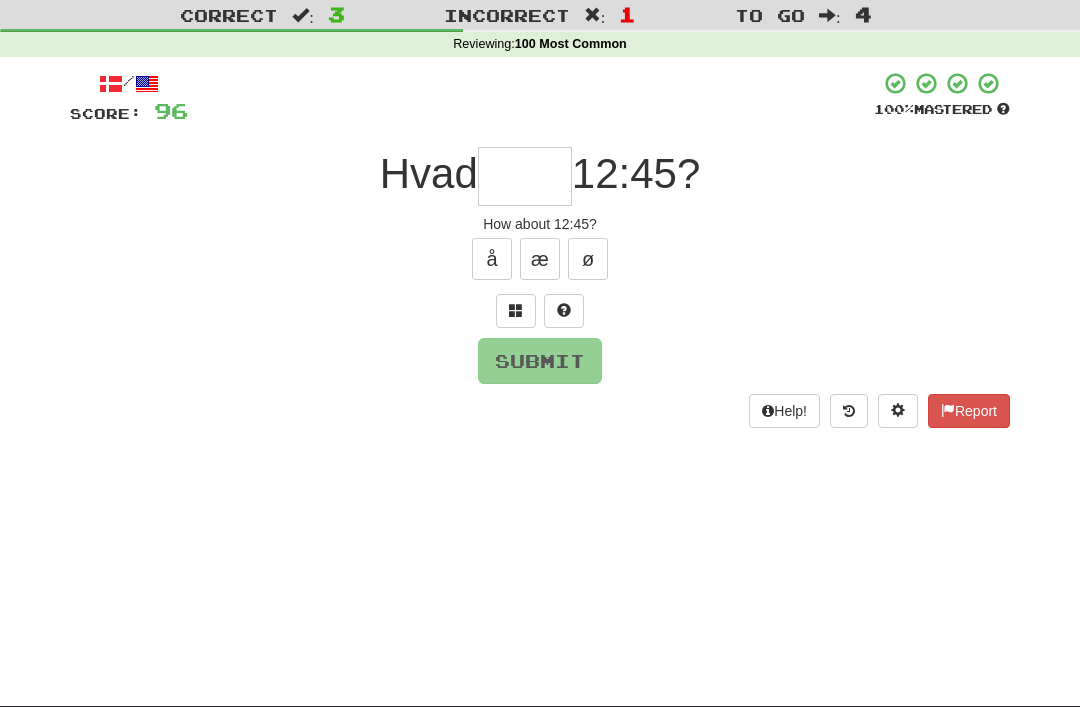 scroll, scrollTop: 50, scrollLeft: 0, axis: vertical 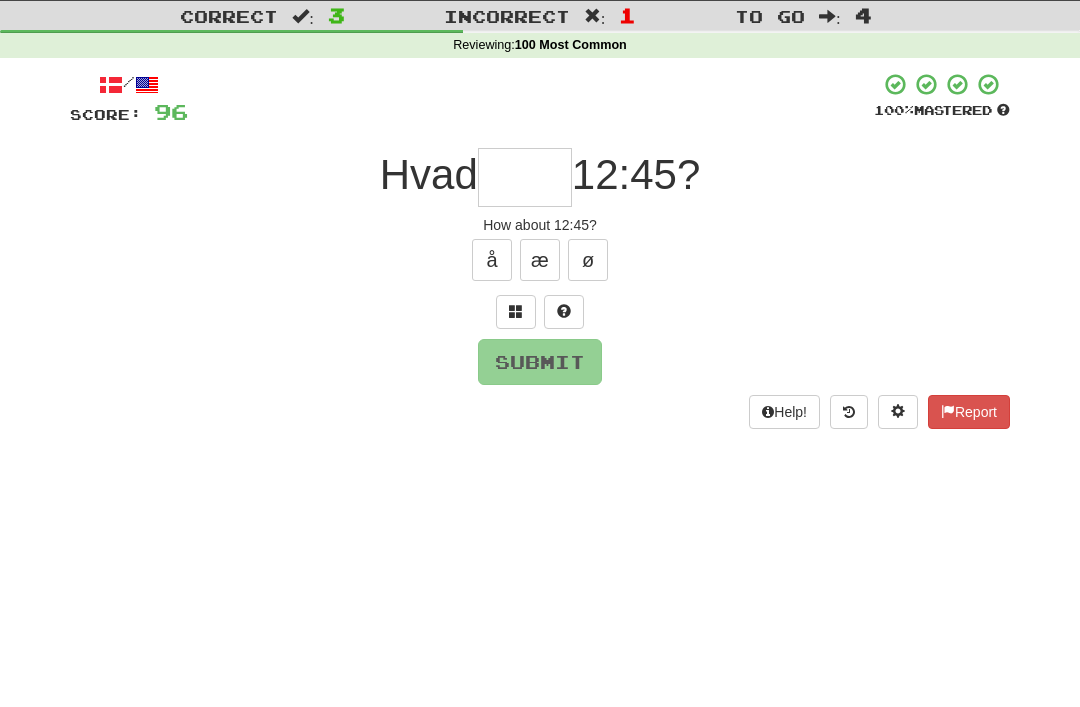 click at bounding box center [516, 311] 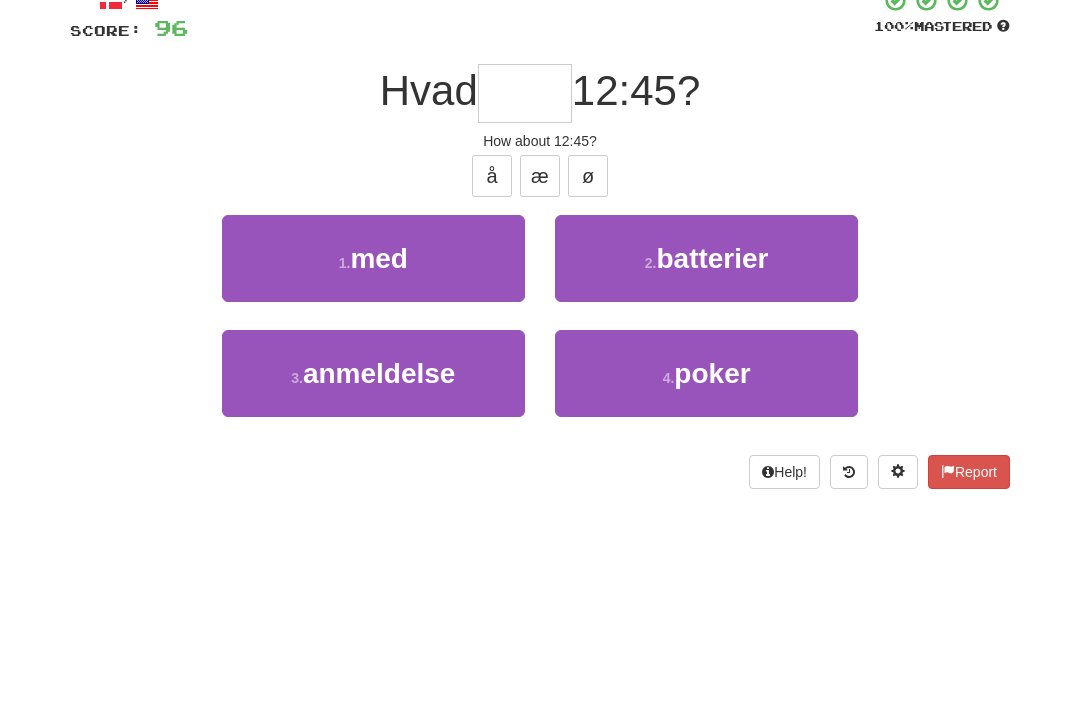 click on "1 .  med" at bounding box center (373, 342) 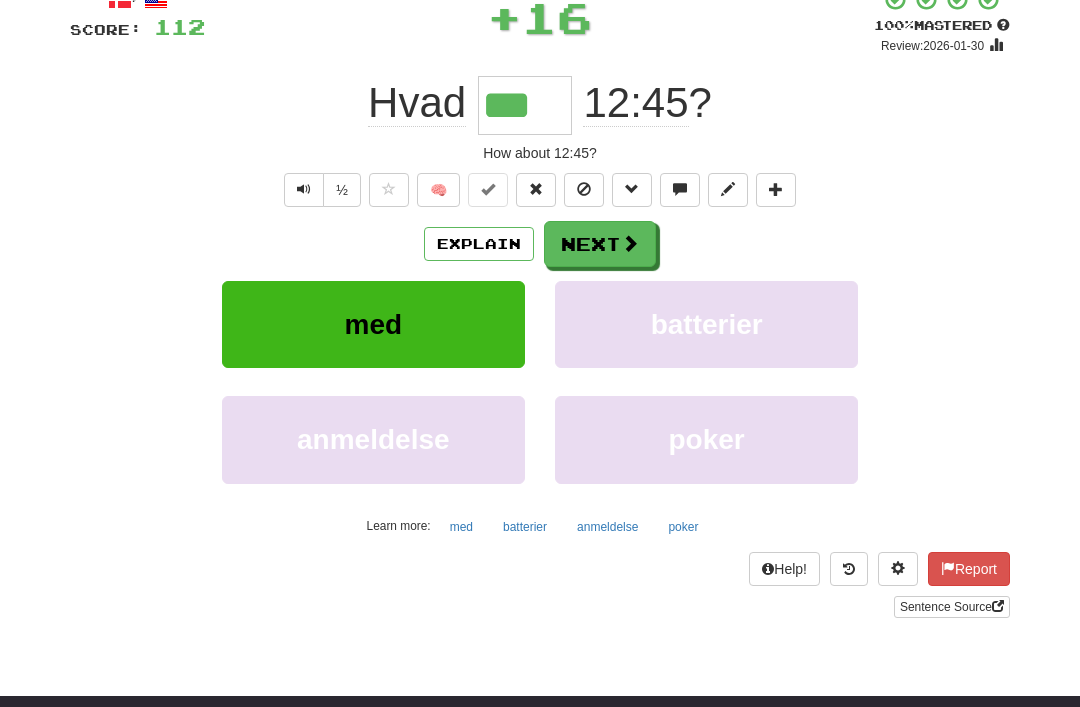 click on "Next" at bounding box center [600, 244] 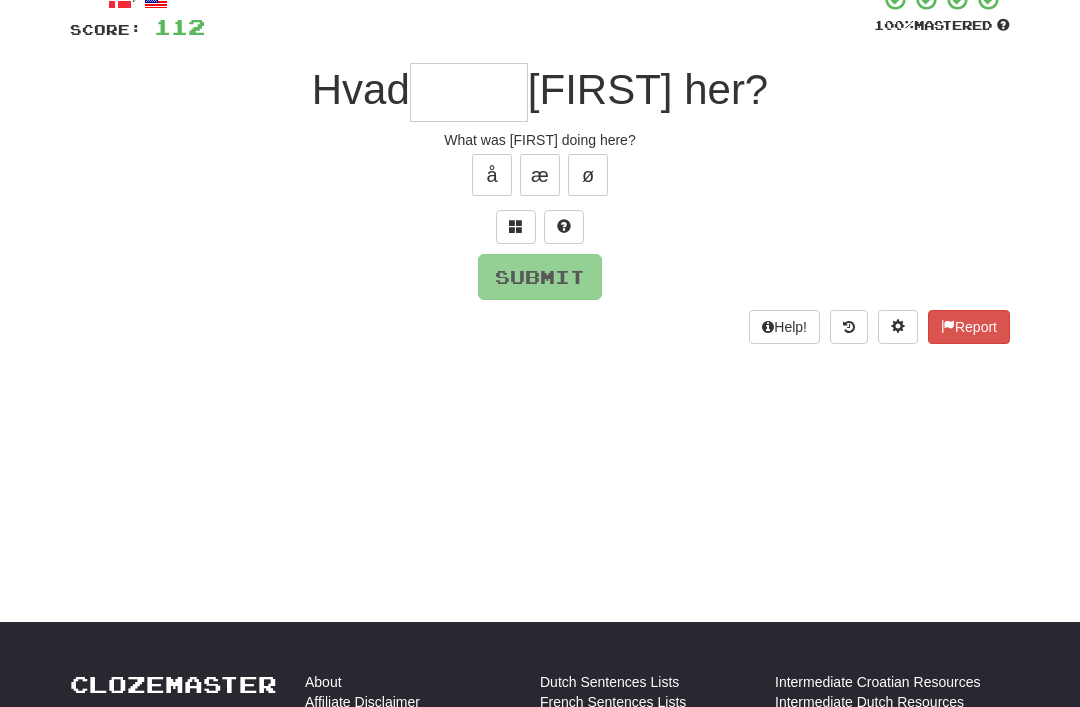 scroll, scrollTop: 134, scrollLeft: 0, axis: vertical 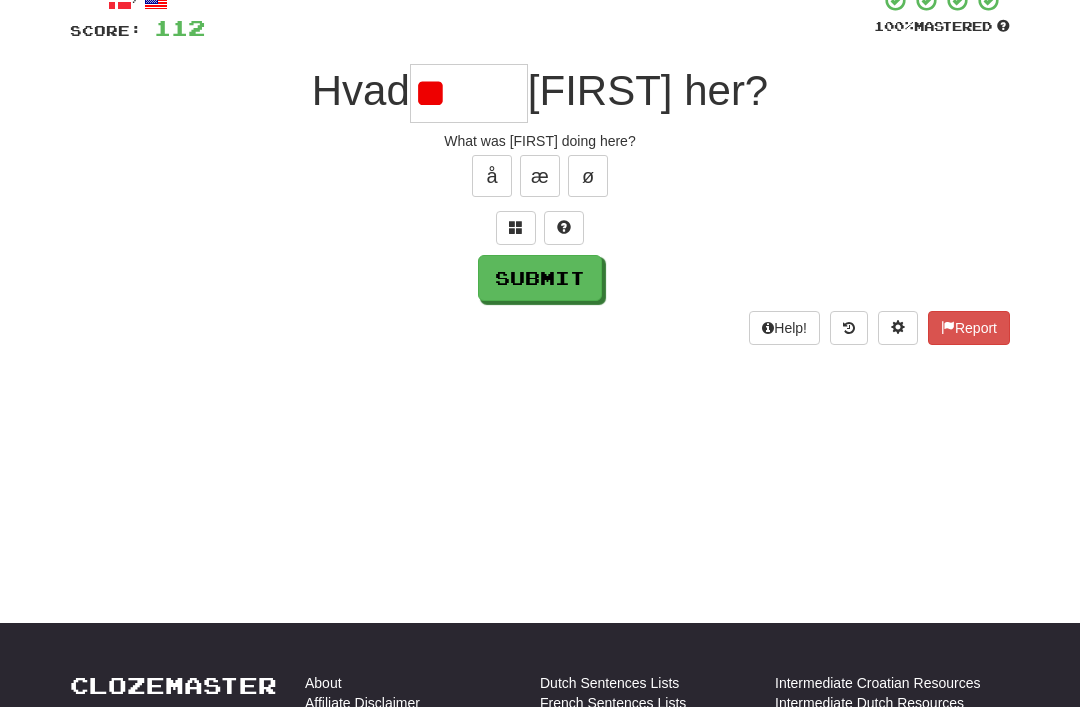 type on "*" 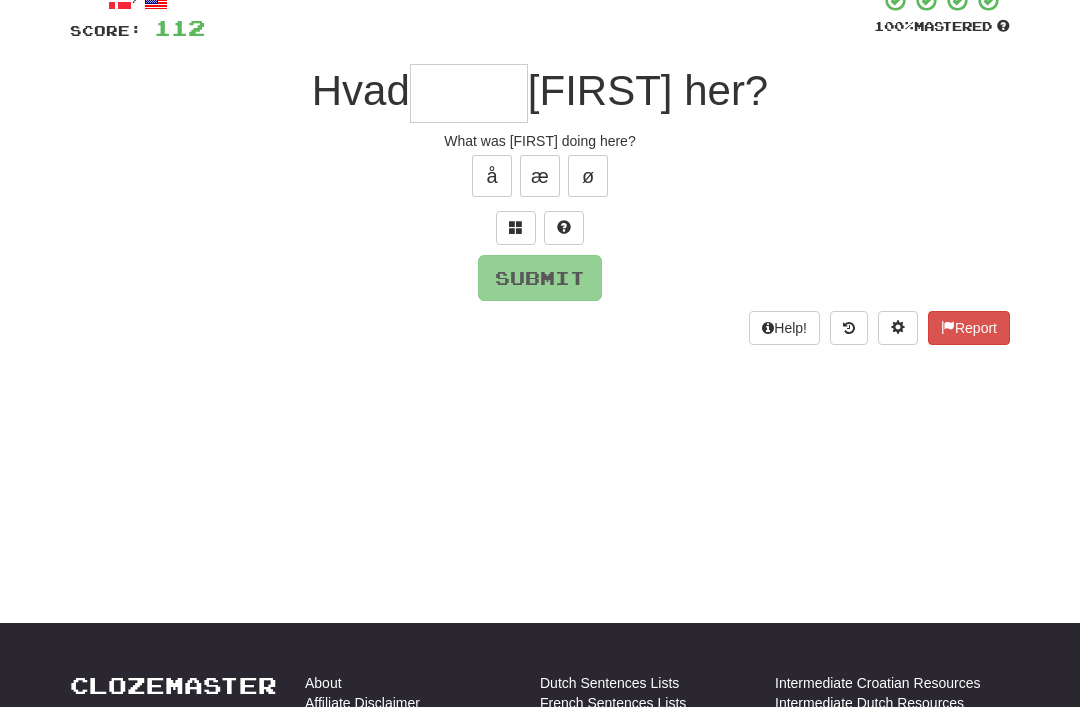 click at bounding box center [516, 228] 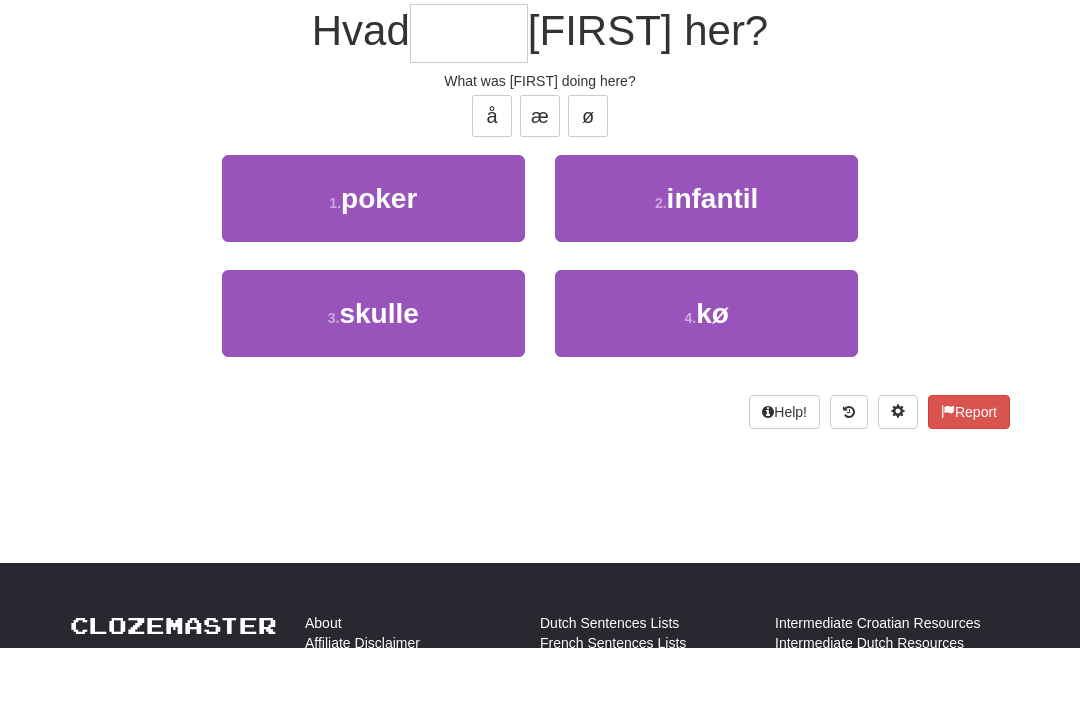 click on "3 .  skulle" at bounding box center (373, 373) 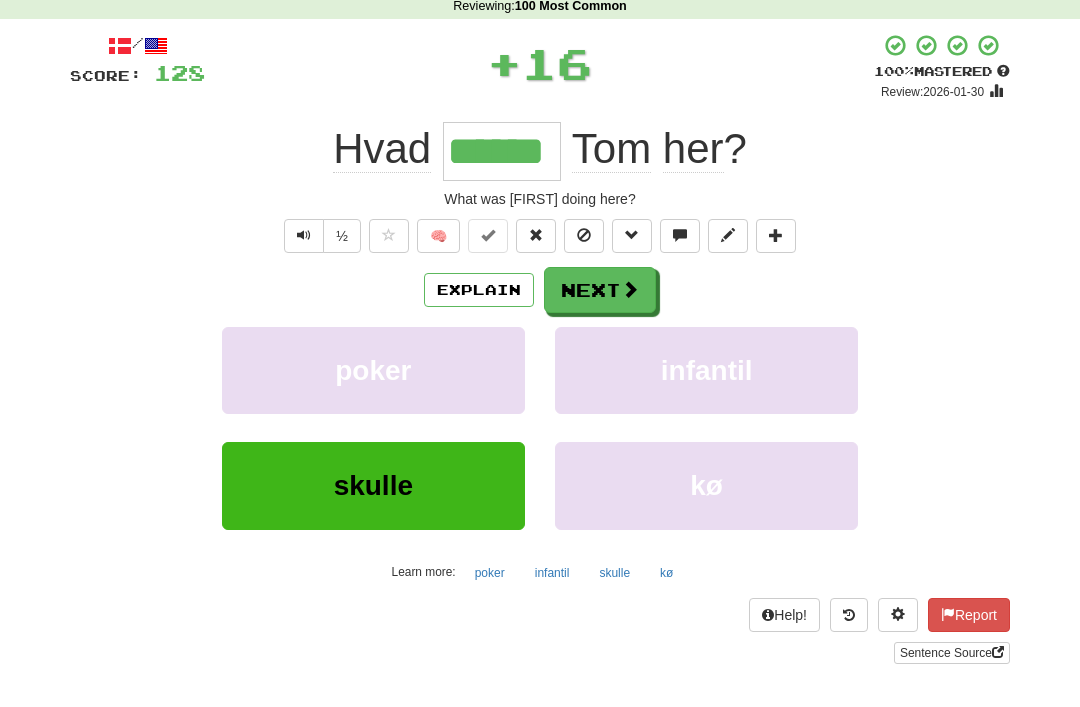 click on "Explain" at bounding box center [479, 291] 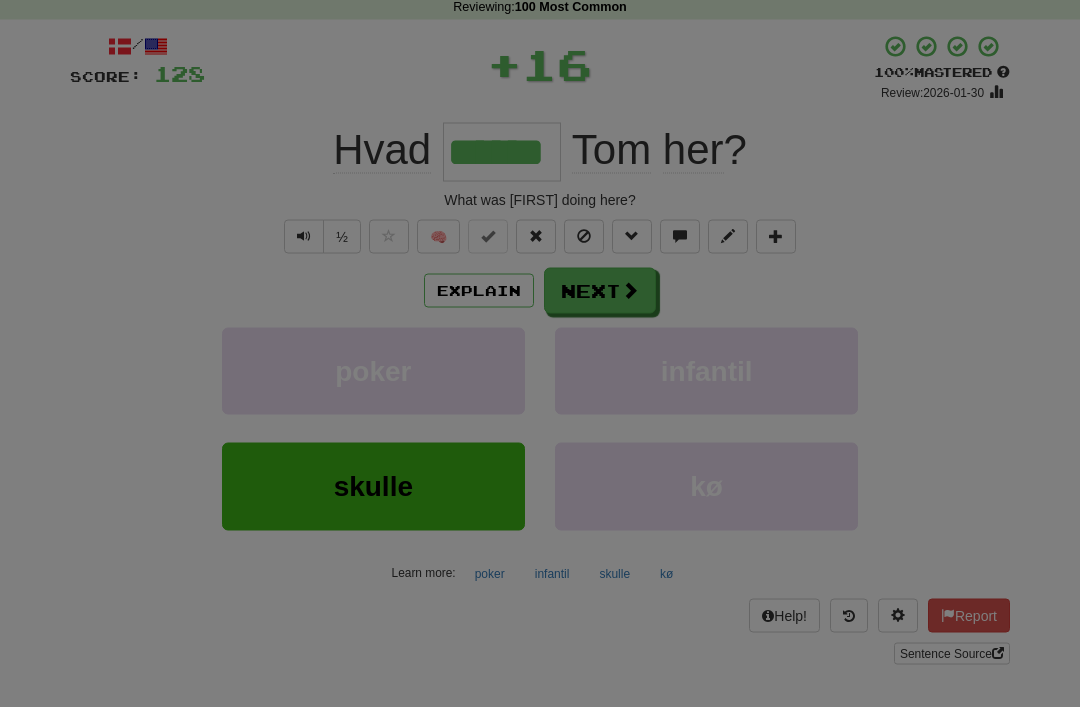 scroll, scrollTop: 89, scrollLeft: 0, axis: vertical 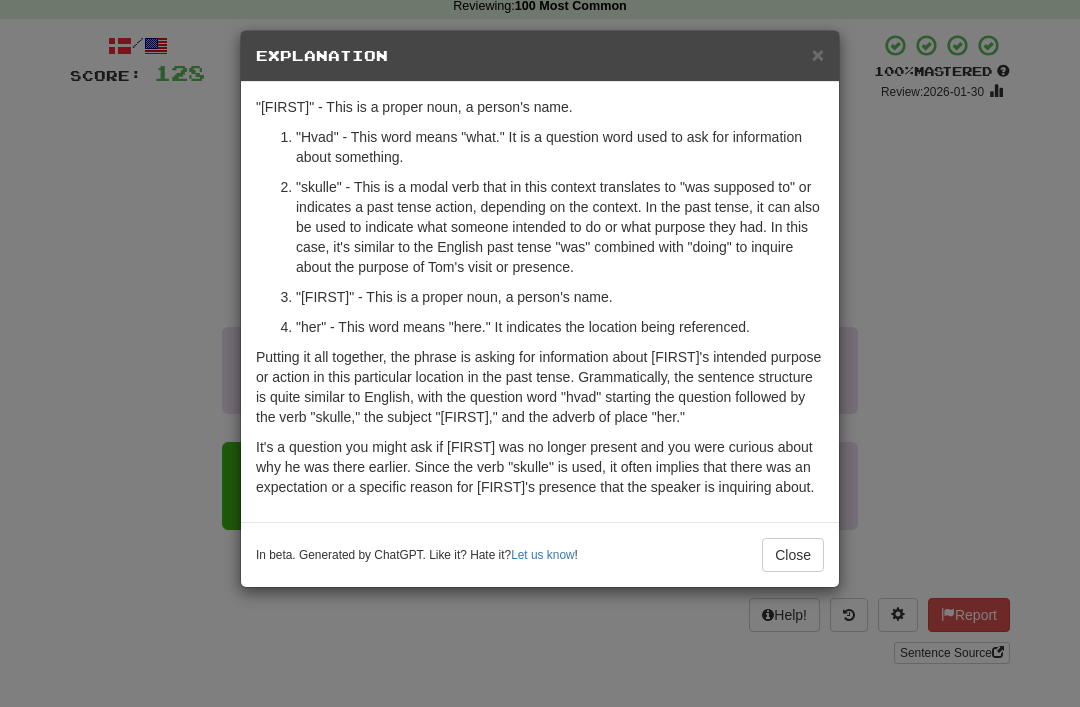 click on "×" at bounding box center (818, 54) 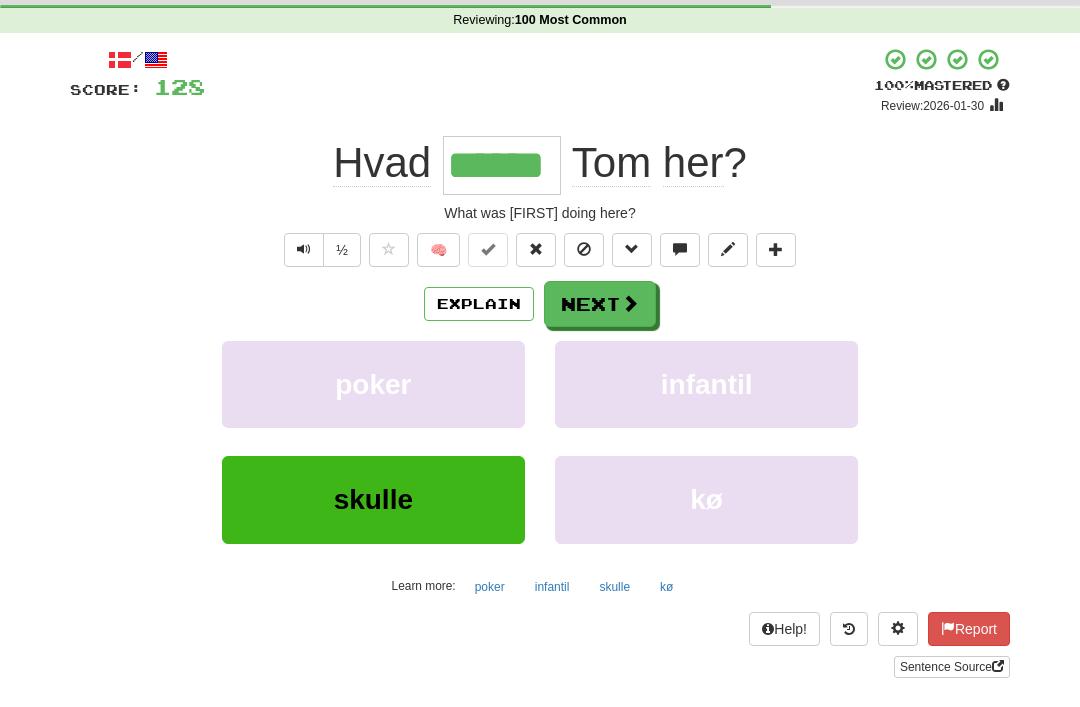 scroll, scrollTop: 41, scrollLeft: 0, axis: vertical 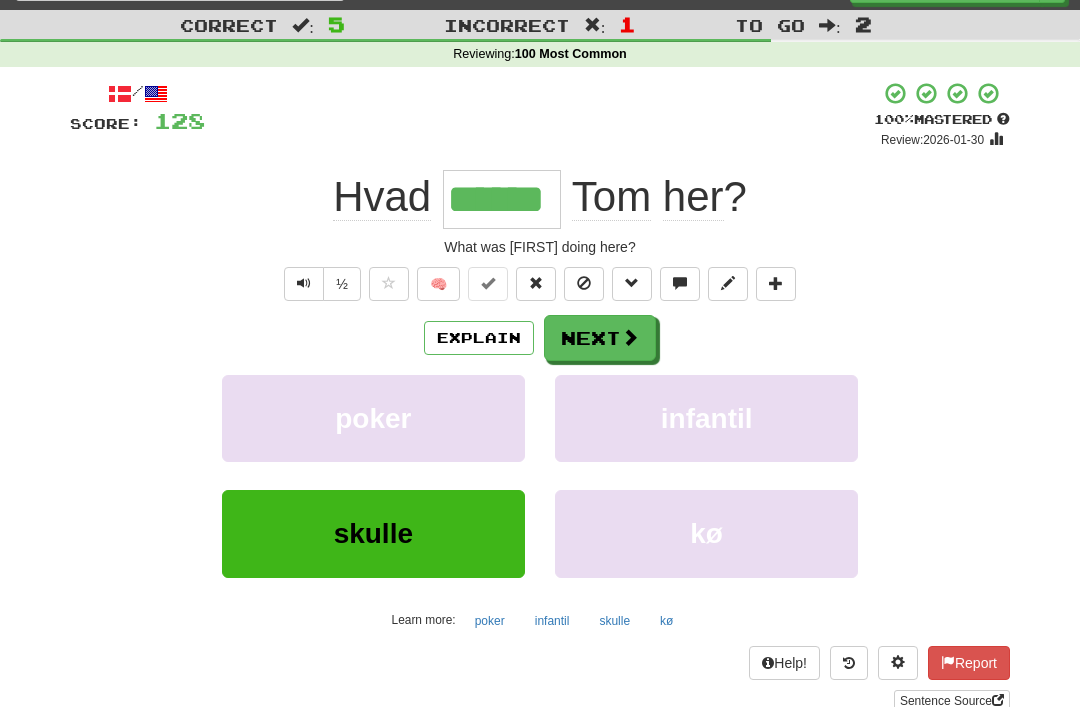 click at bounding box center [630, 337] 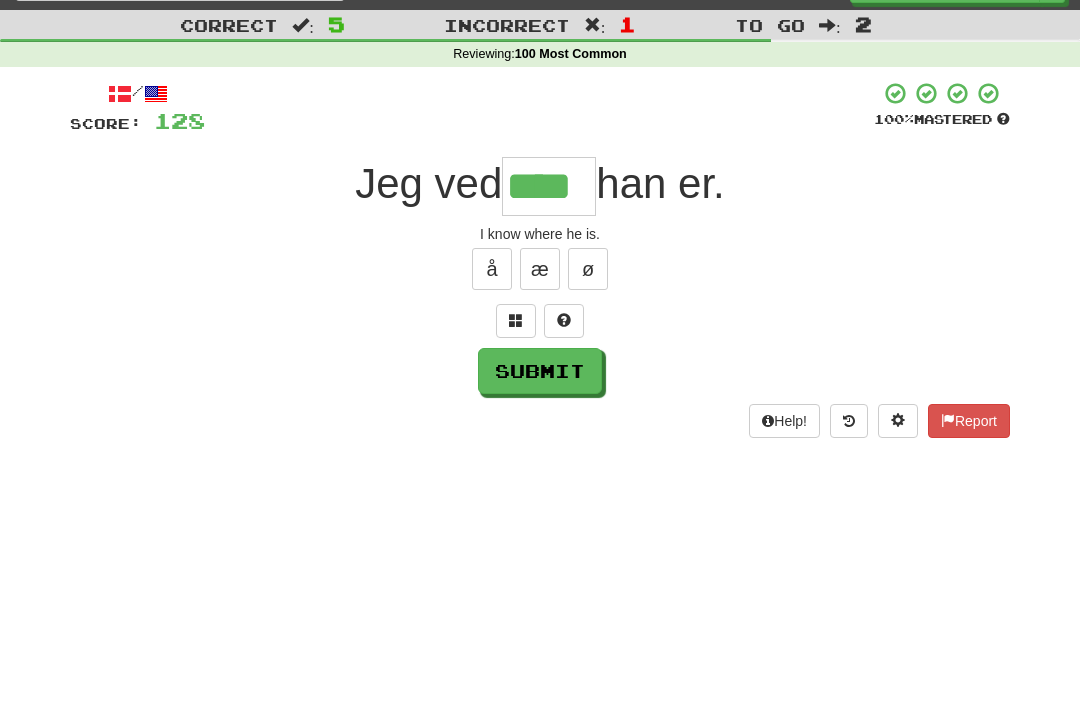 type on "****" 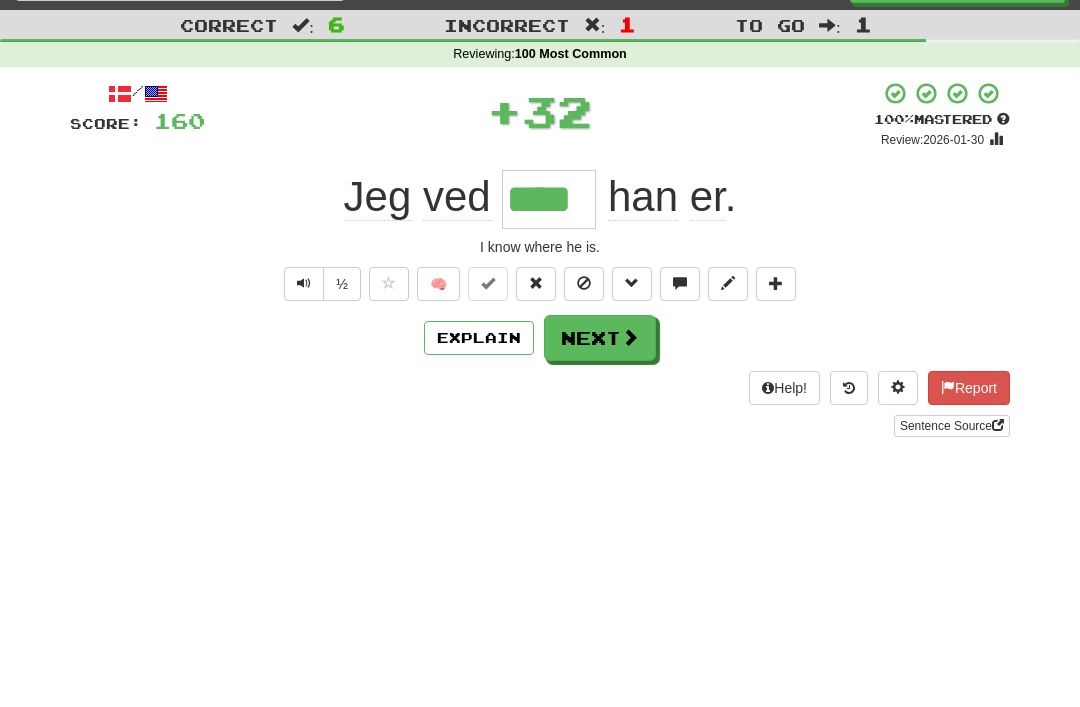 click on "Next" at bounding box center (600, 338) 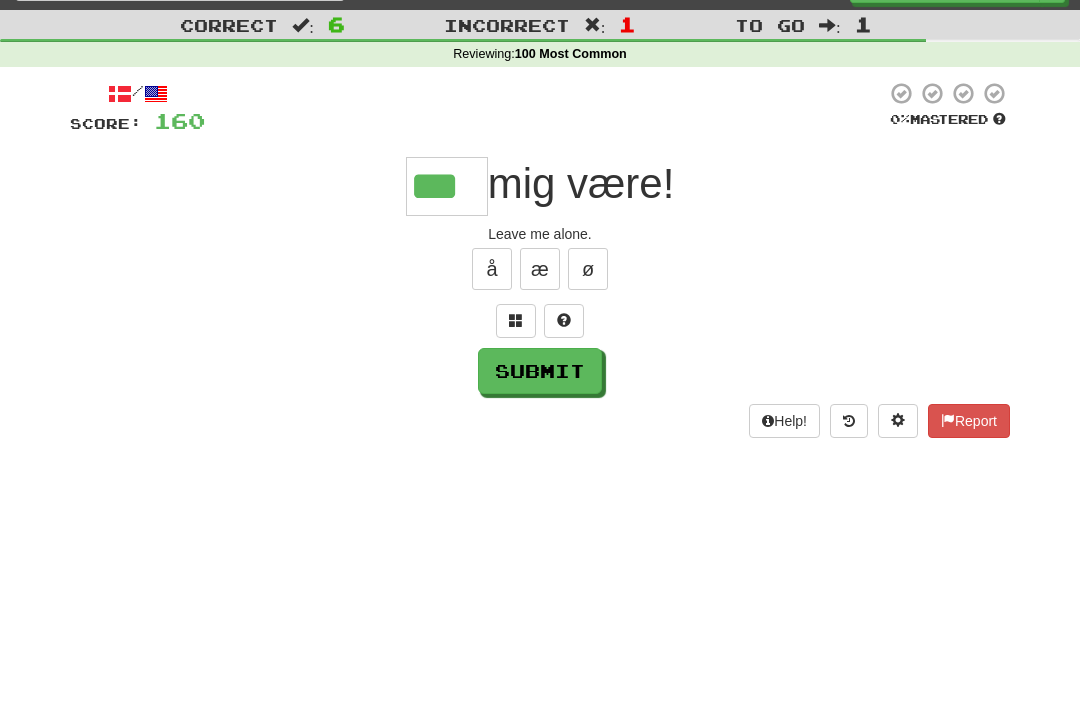 click on "Submit" at bounding box center (540, 371) 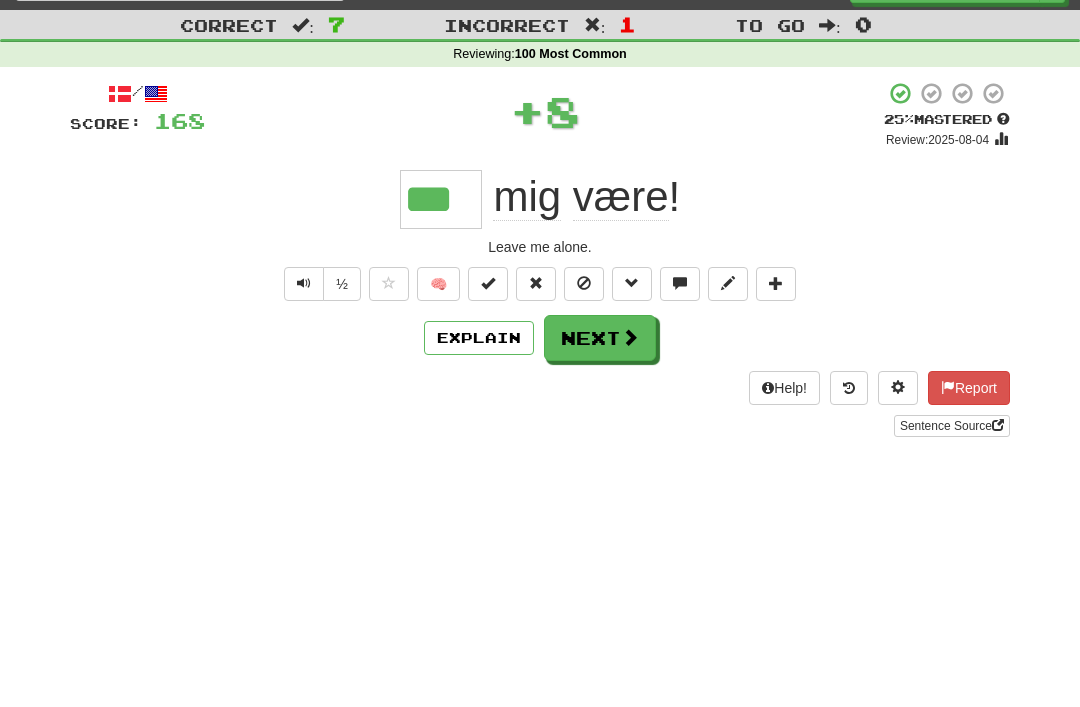 click on "Next" at bounding box center (600, 338) 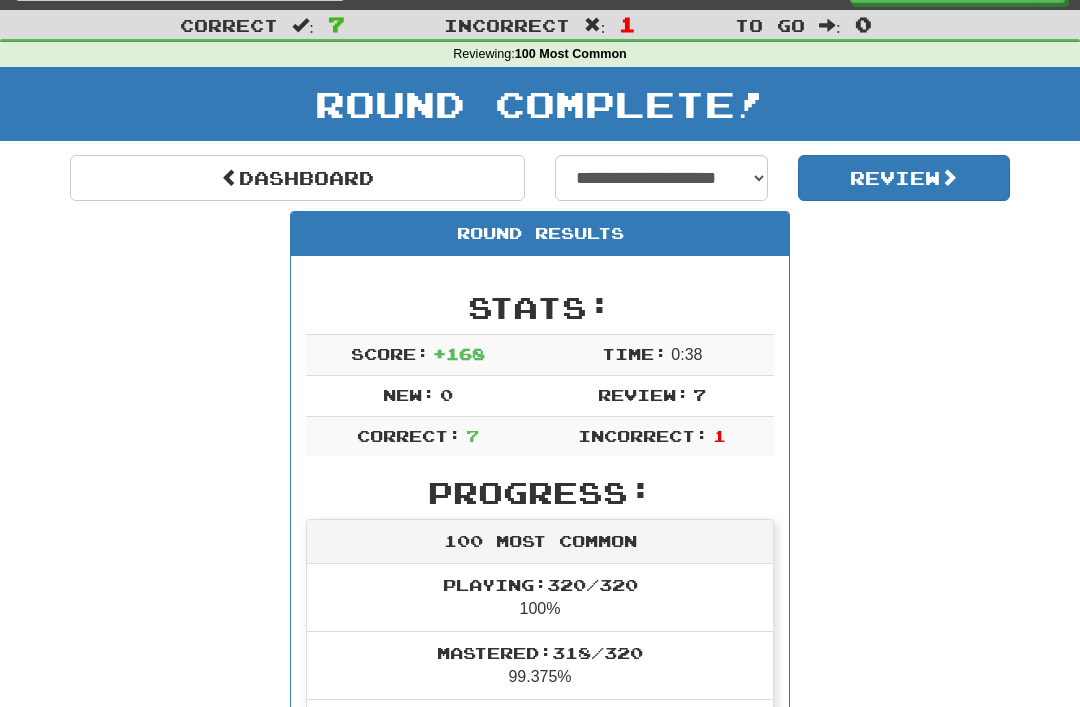 click on "Dashboard" at bounding box center [297, 178] 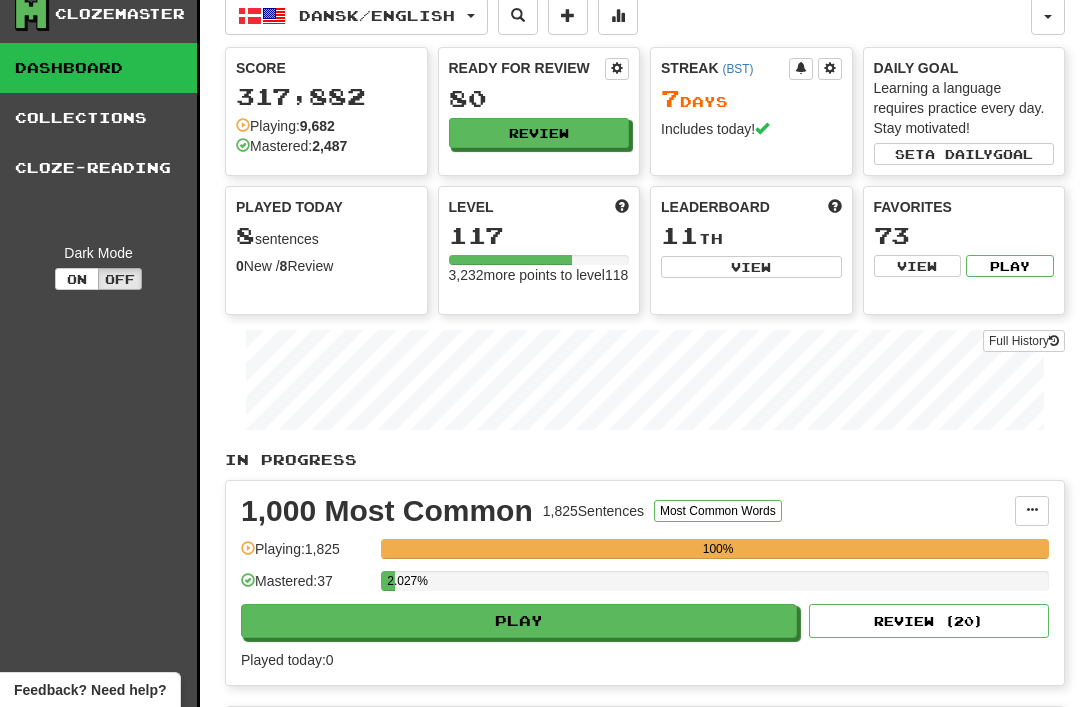 scroll, scrollTop: 0, scrollLeft: 0, axis: both 